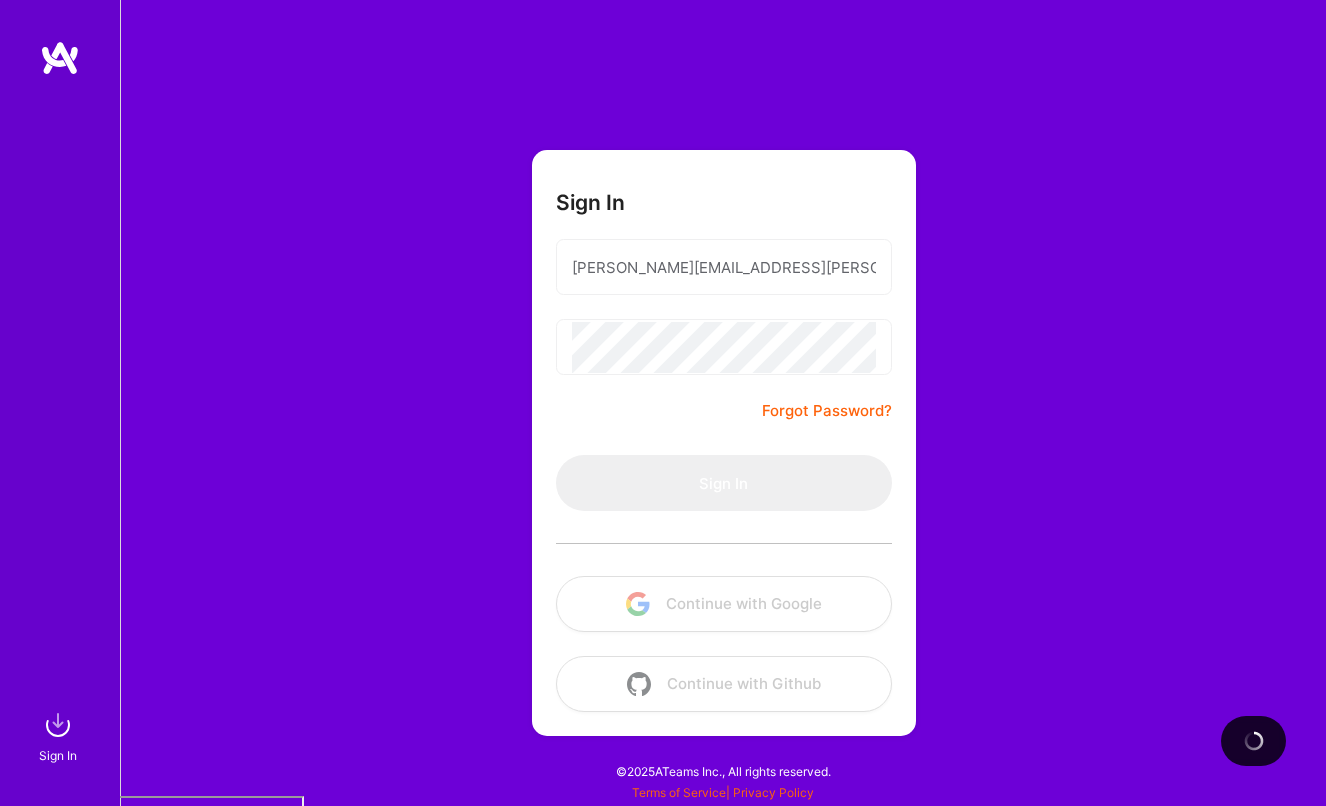 scroll, scrollTop: 0, scrollLeft: 0, axis: both 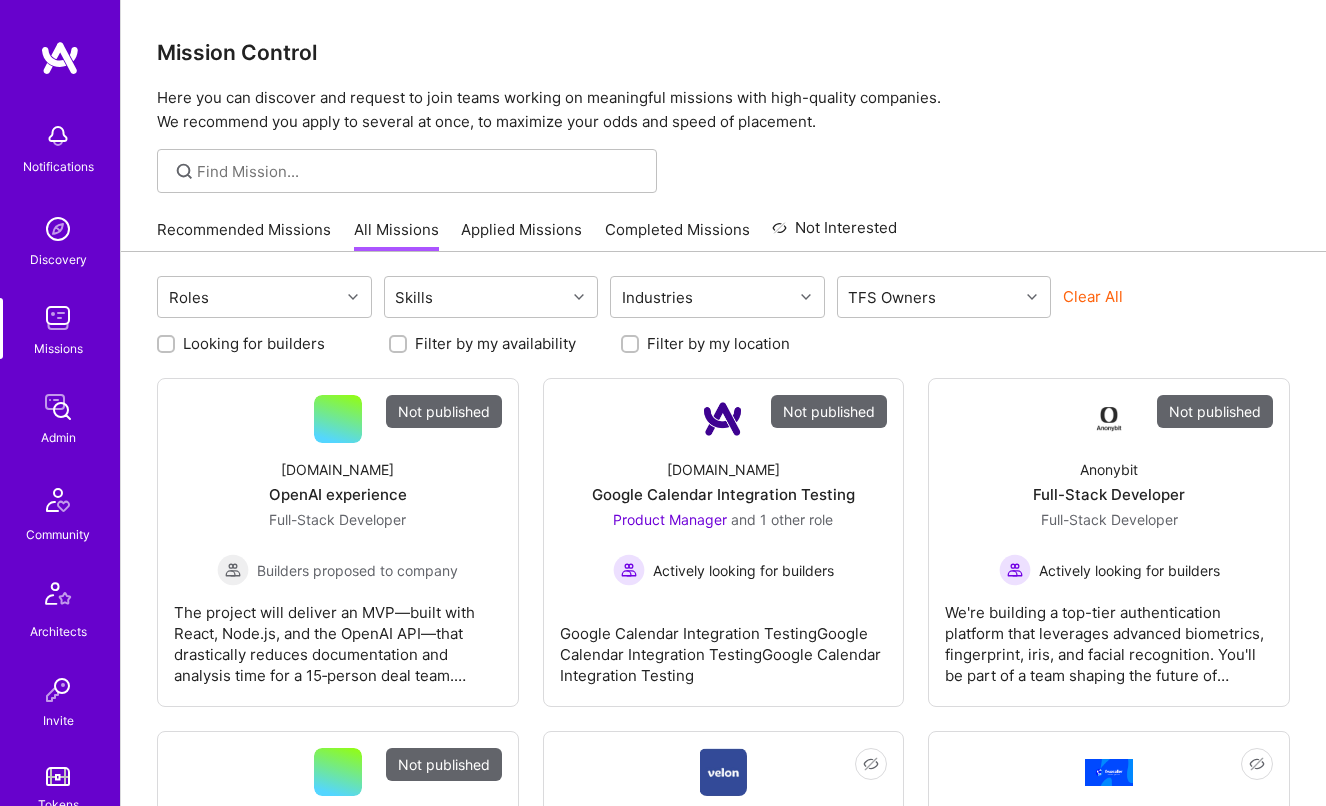 click on "Architects" at bounding box center (58, 631) 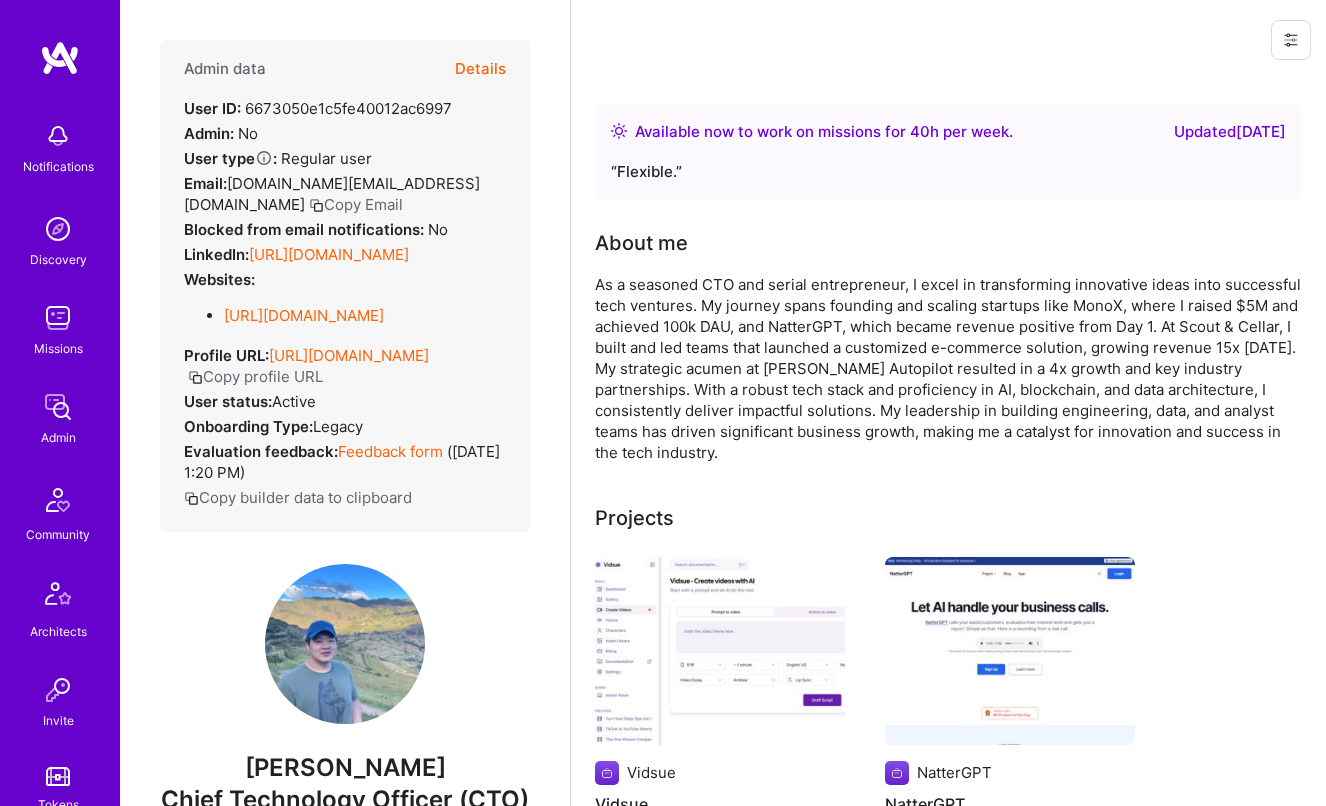 scroll, scrollTop: 0, scrollLeft: 0, axis: both 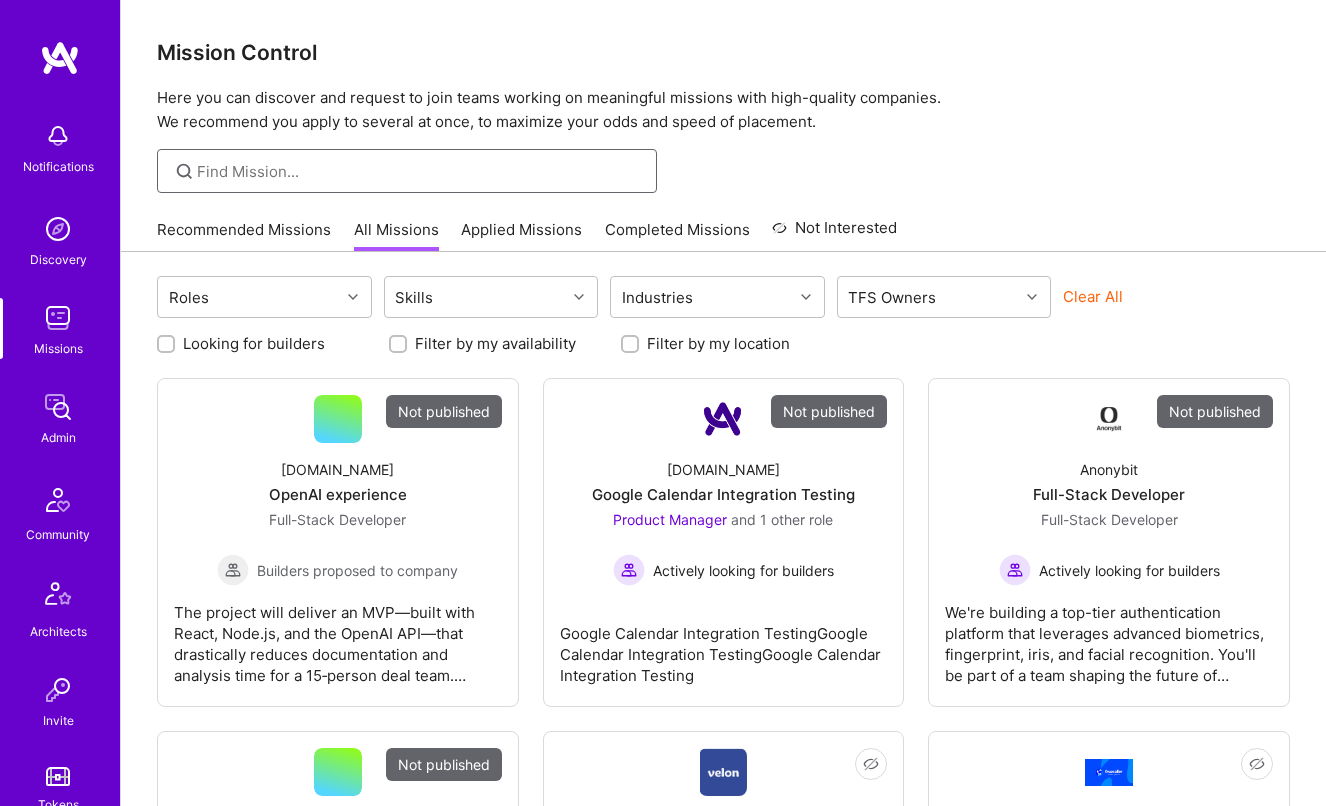 click at bounding box center (419, 171) 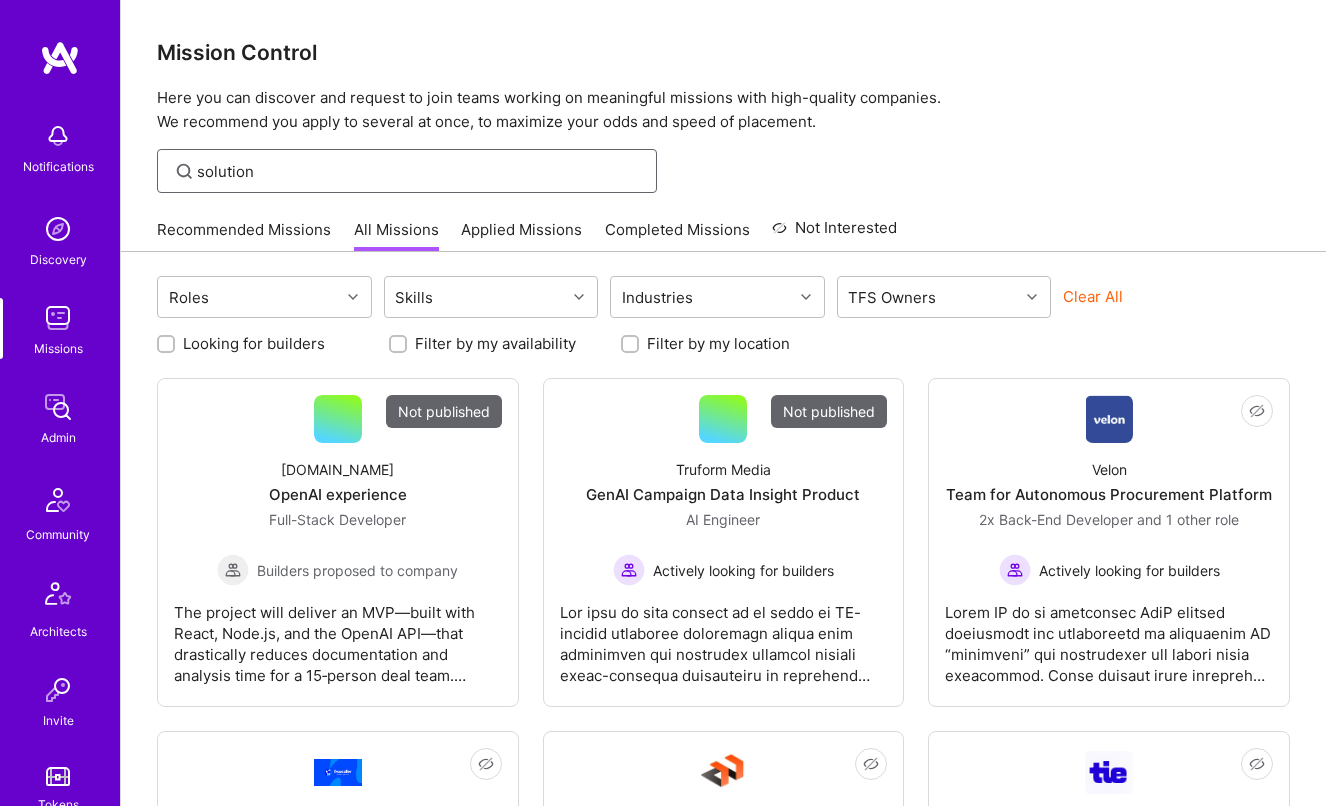 type on "solution" 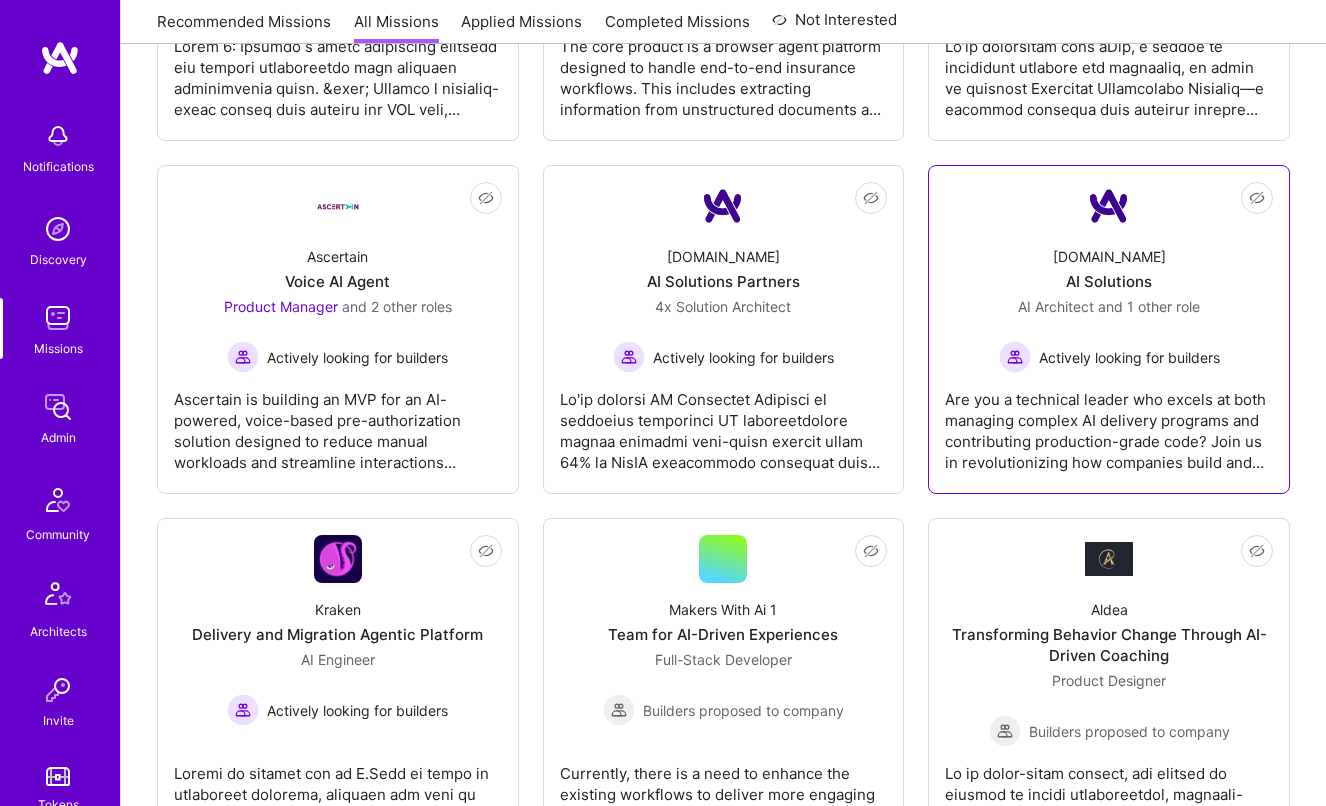 scroll, scrollTop: 1317, scrollLeft: 0, axis: vertical 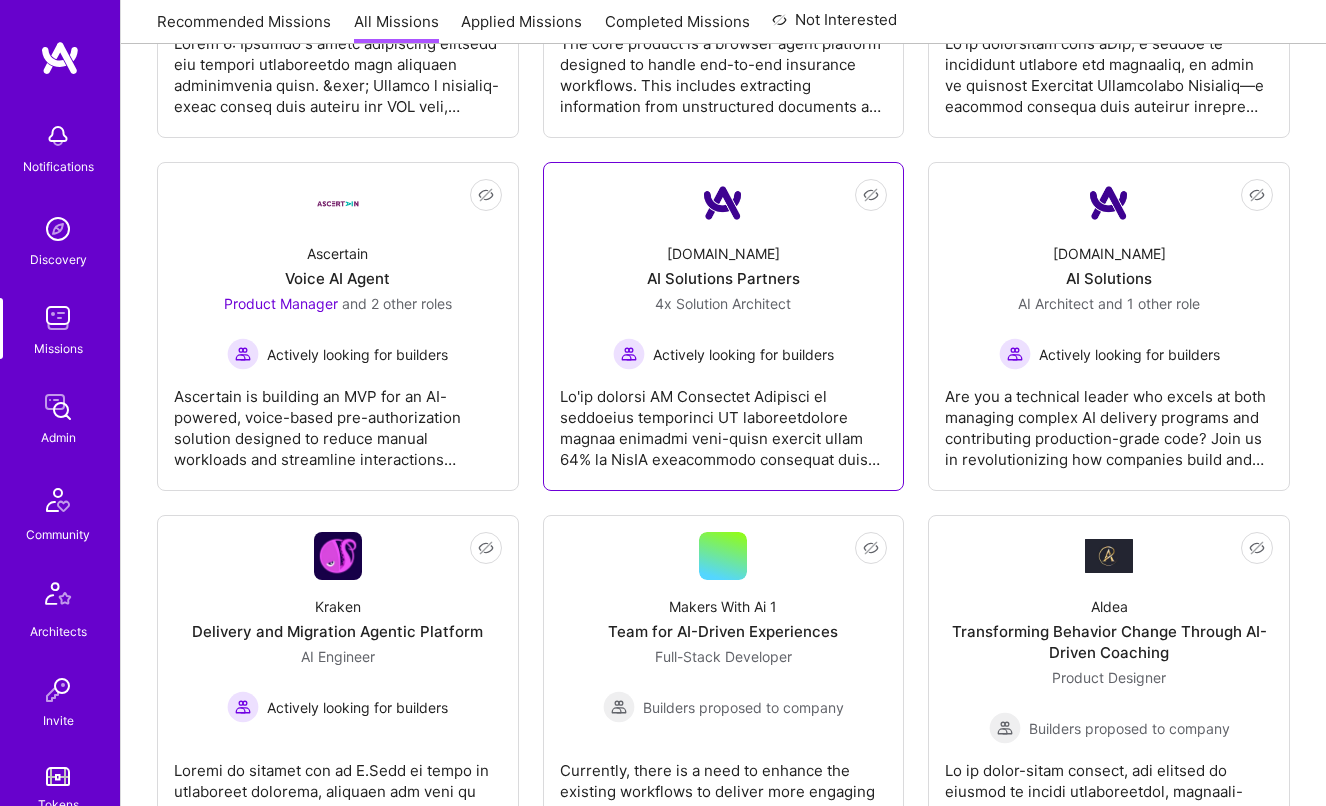 click at bounding box center (724, 420) 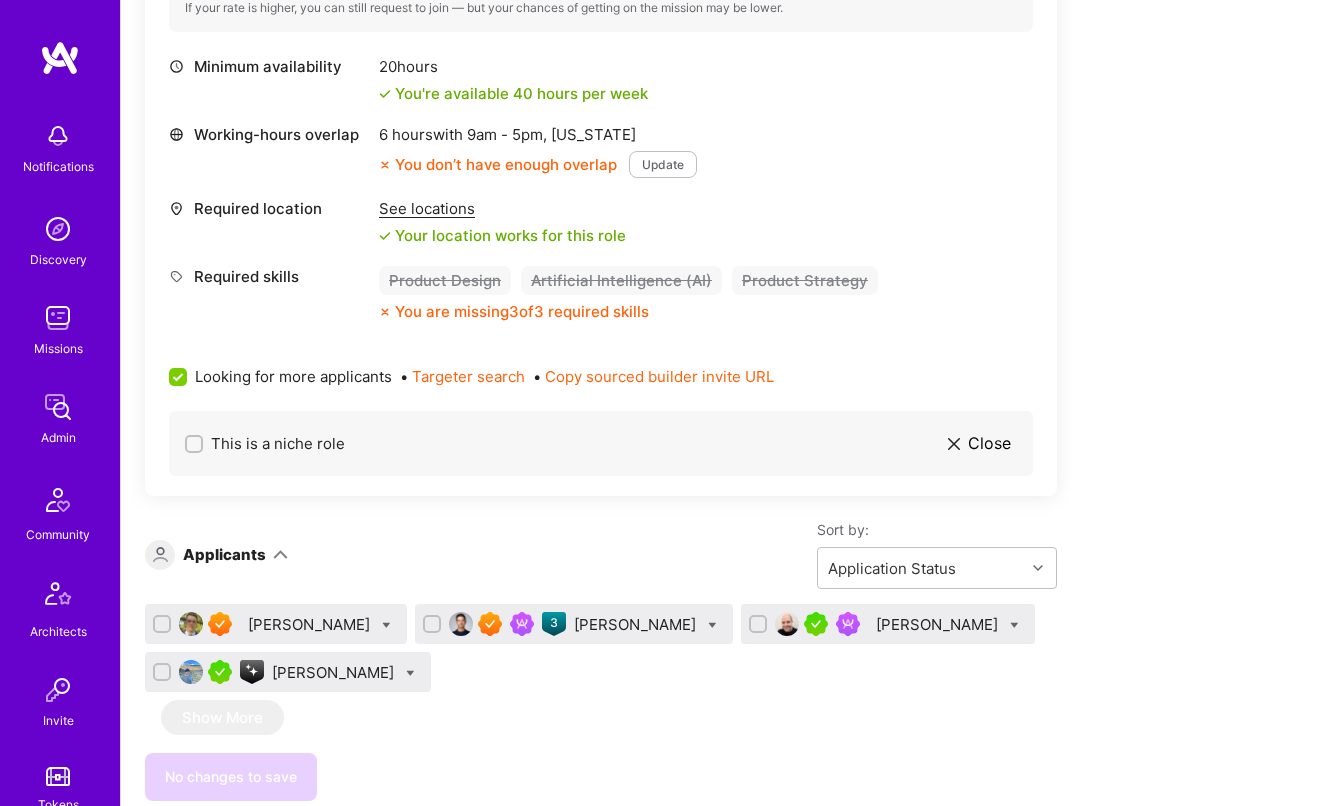 scroll, scrollTop: 3932, scrollLeft: 0, axis: vertical 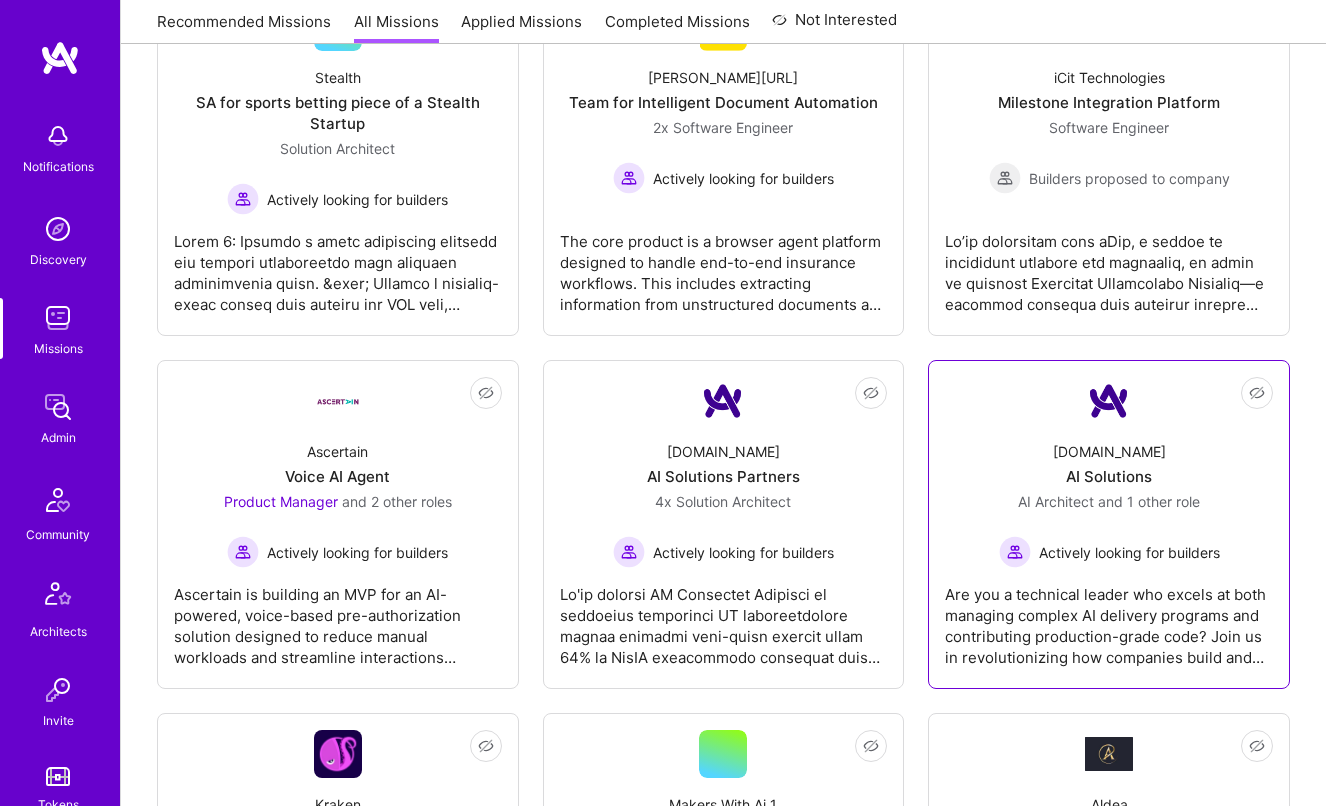 click on "A.Team AI Solutions AI Architect   and 1 other role Actively looking for builders" at bounding box center [1109, 496] 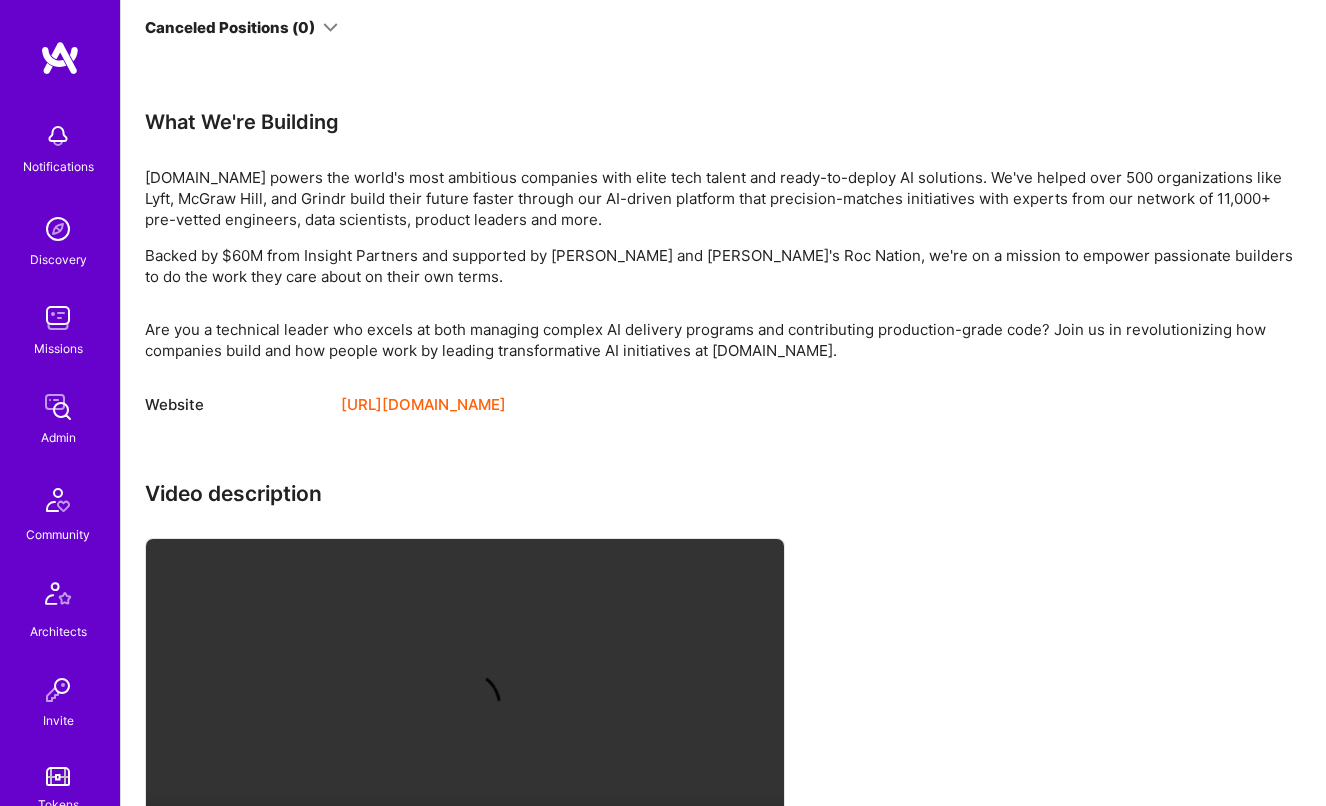 scroll, scrollTop: 3683, scrollLeft: 0, axis: vertical 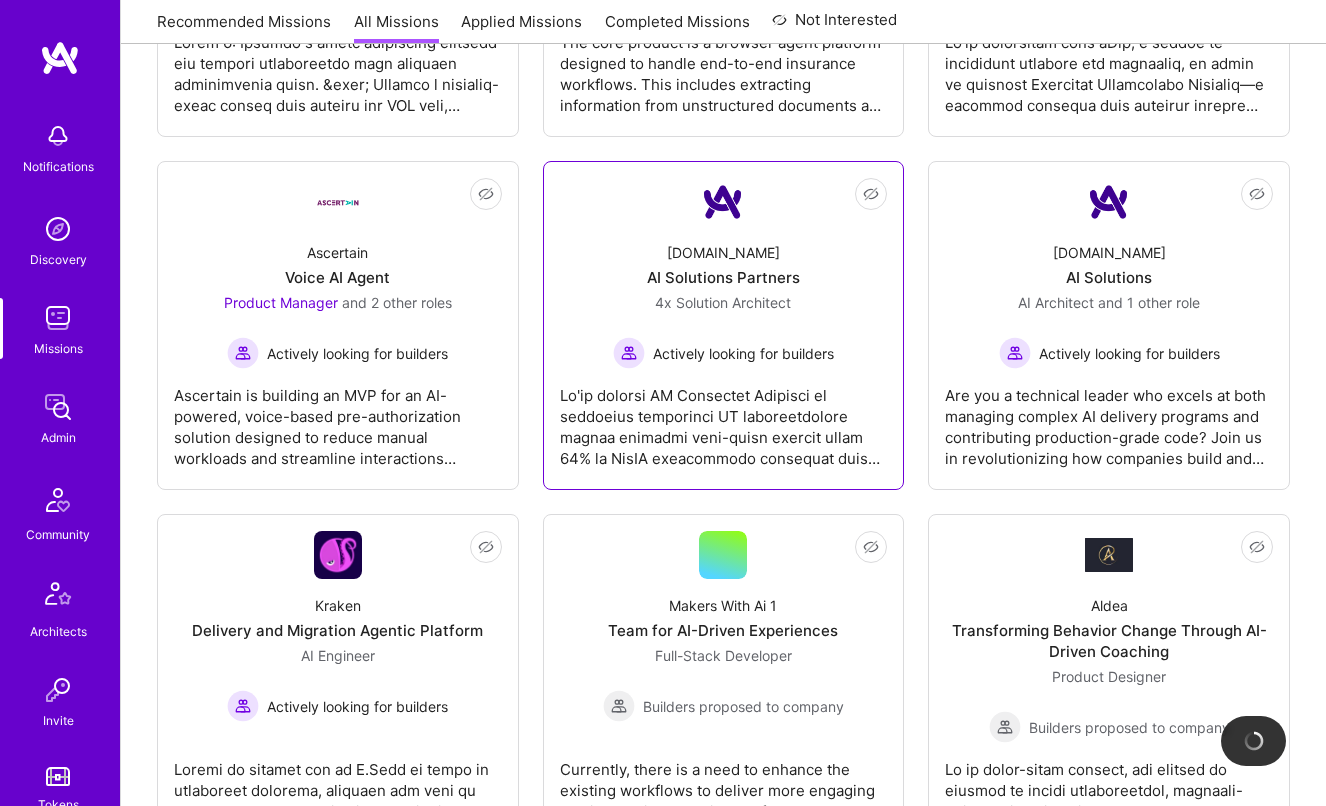 click at bounding box center (724, 419) 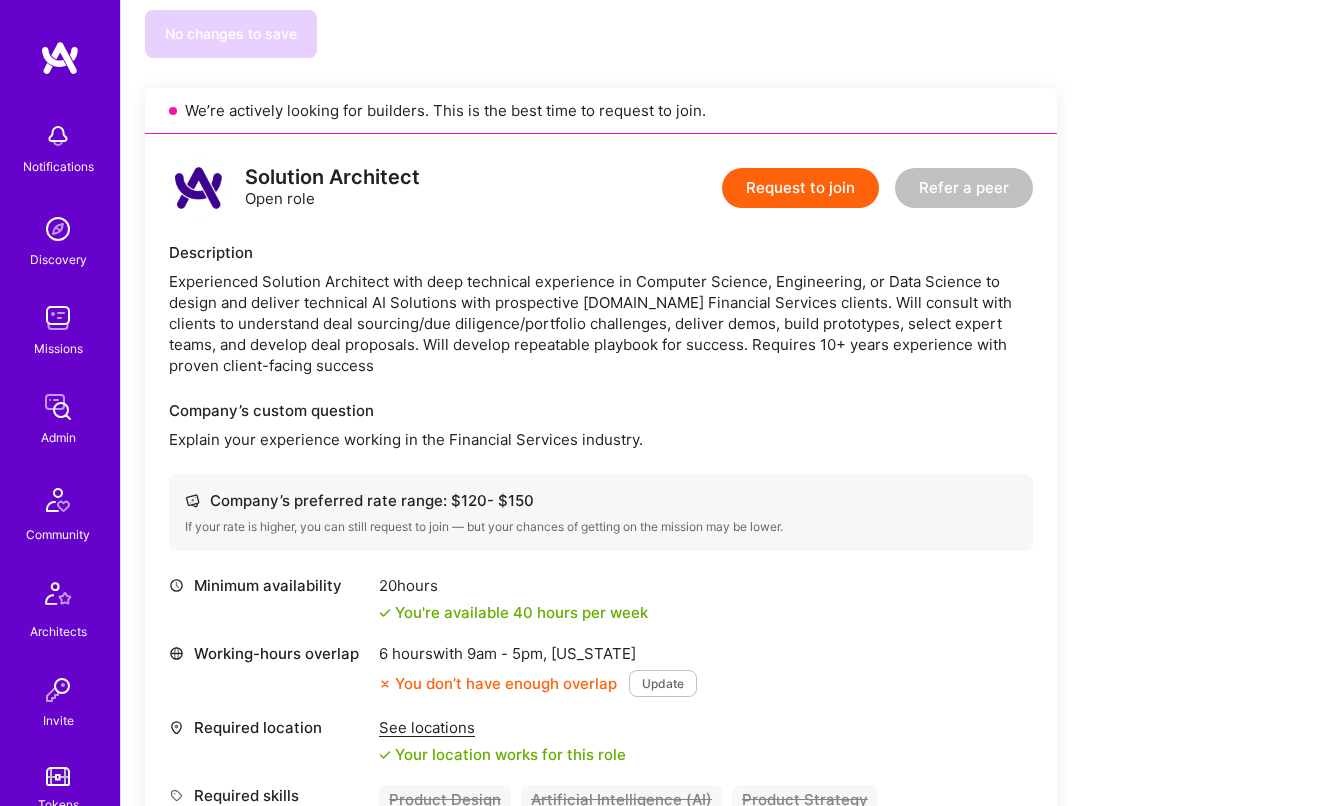 scroll, scrollTop: 3197, scrollLeft: 0, axis: vertical 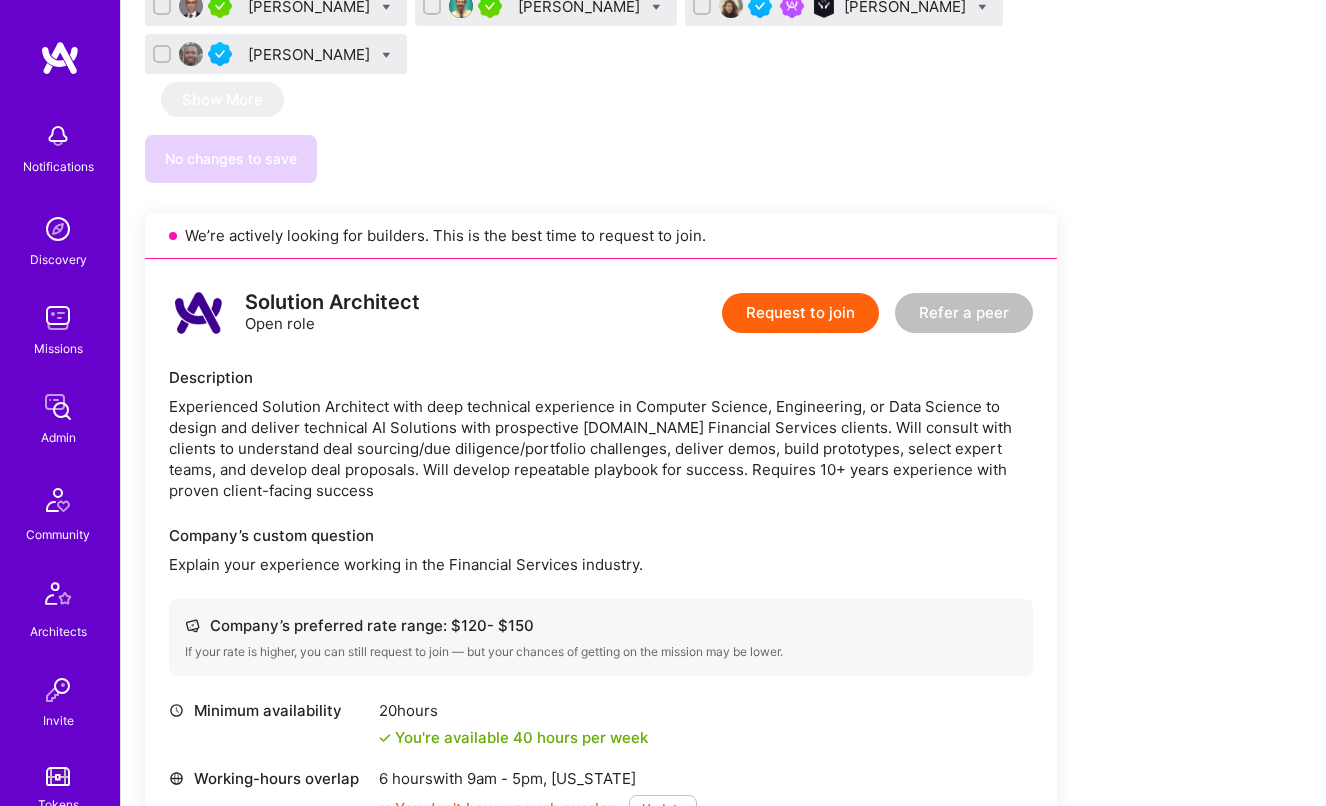 click on "Experienced Solution Architect with deep technical experience in Computer Science, Engineering, or Data Science to design and deliver technical AI Solutions with prospective A.Team Financial Services clients. Will consult with clients to understand deal sourcing/due diligence/portfolio challenges, deliver demos, build prototypes, select expert teams, and develop deal proposals. Will develop repeatable playbook for success. Requires 10+ years experience with proven client-facing success" at bounding box center [601, 448] 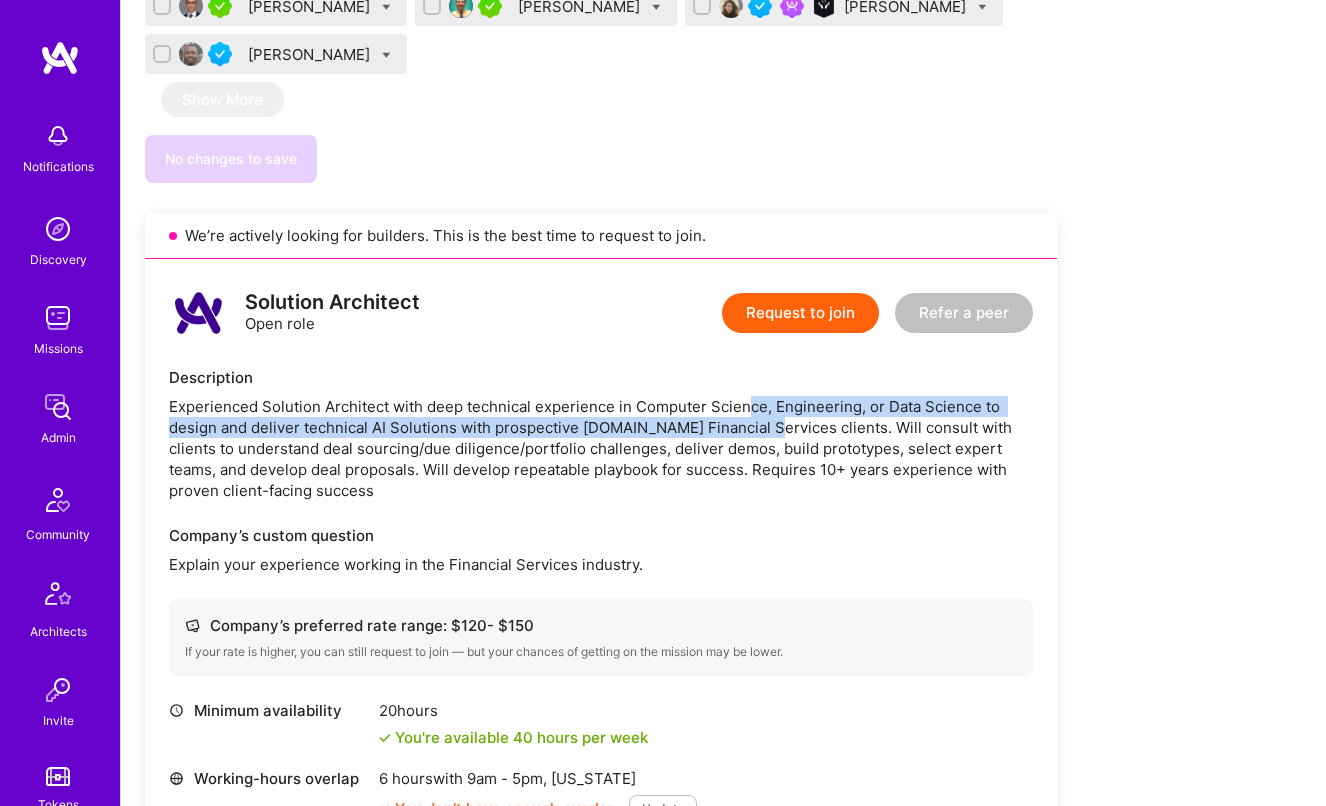 drag, startPoint x: 765, startPoint y: 388, endPoint x: 750, endPoint y: 361, distance: 30.88689 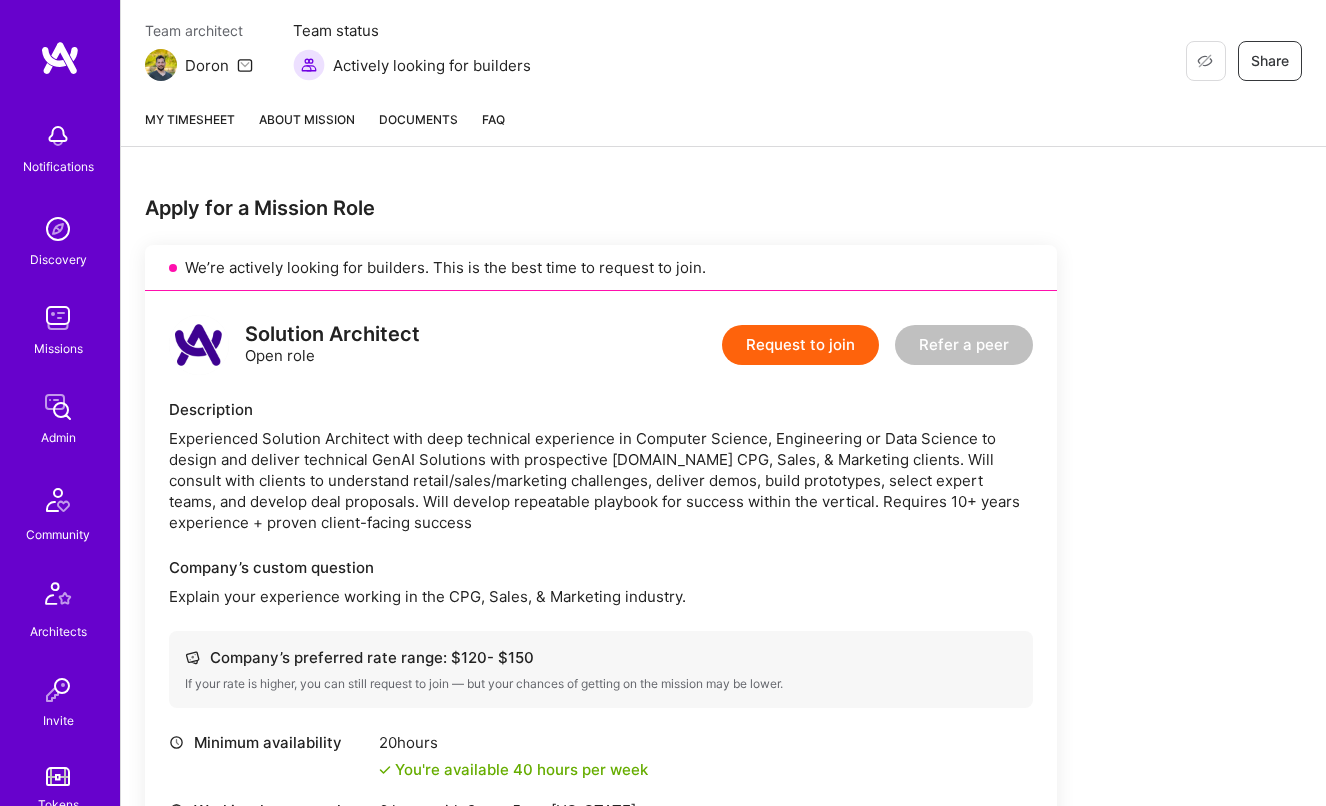 scroll, scrollTop: 135, scrollLeft: 0, axis: vertical 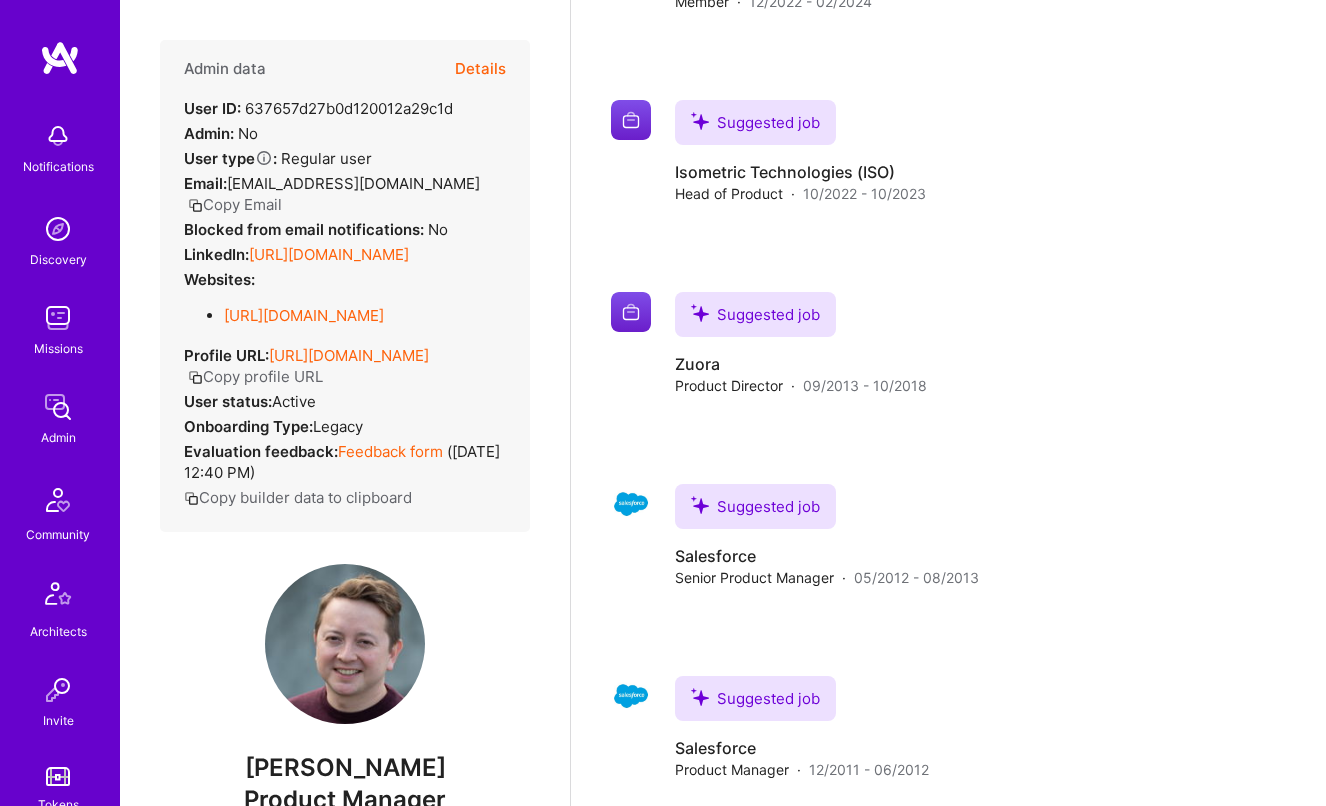 click on "https://linkedin.com/in/nathancreswell" at bounding box center [329, 254] 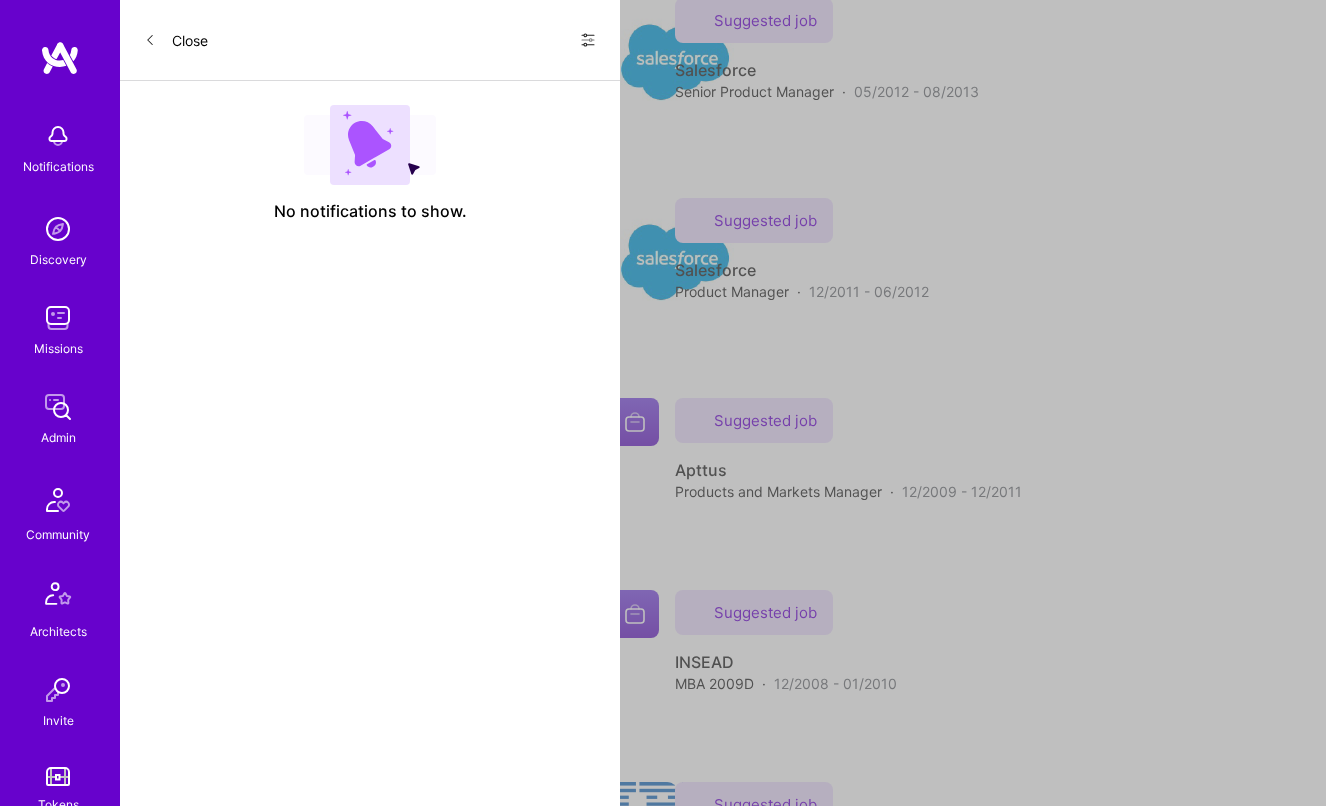 scroll, scrollTop: 0, scrollLeft: 0, axis: both 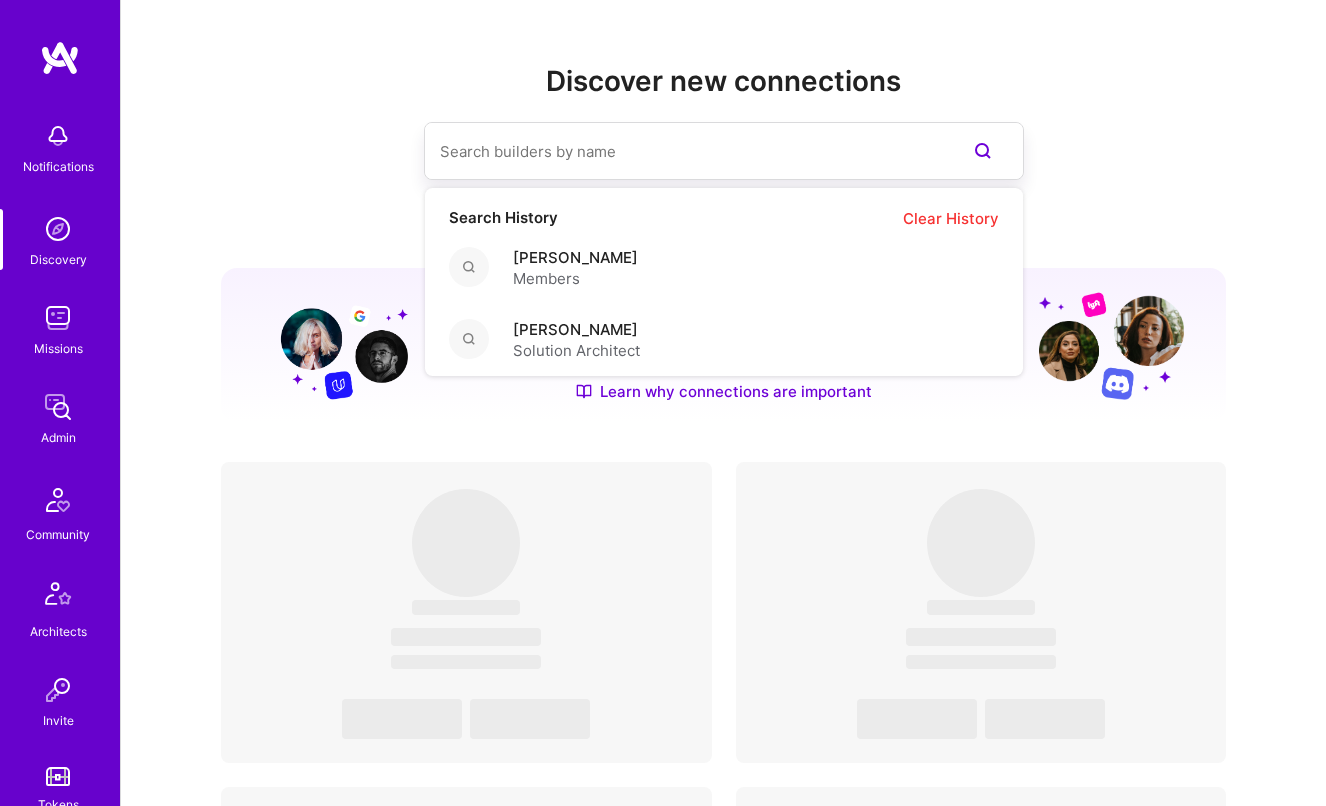 click at bounding box center (684, 151) 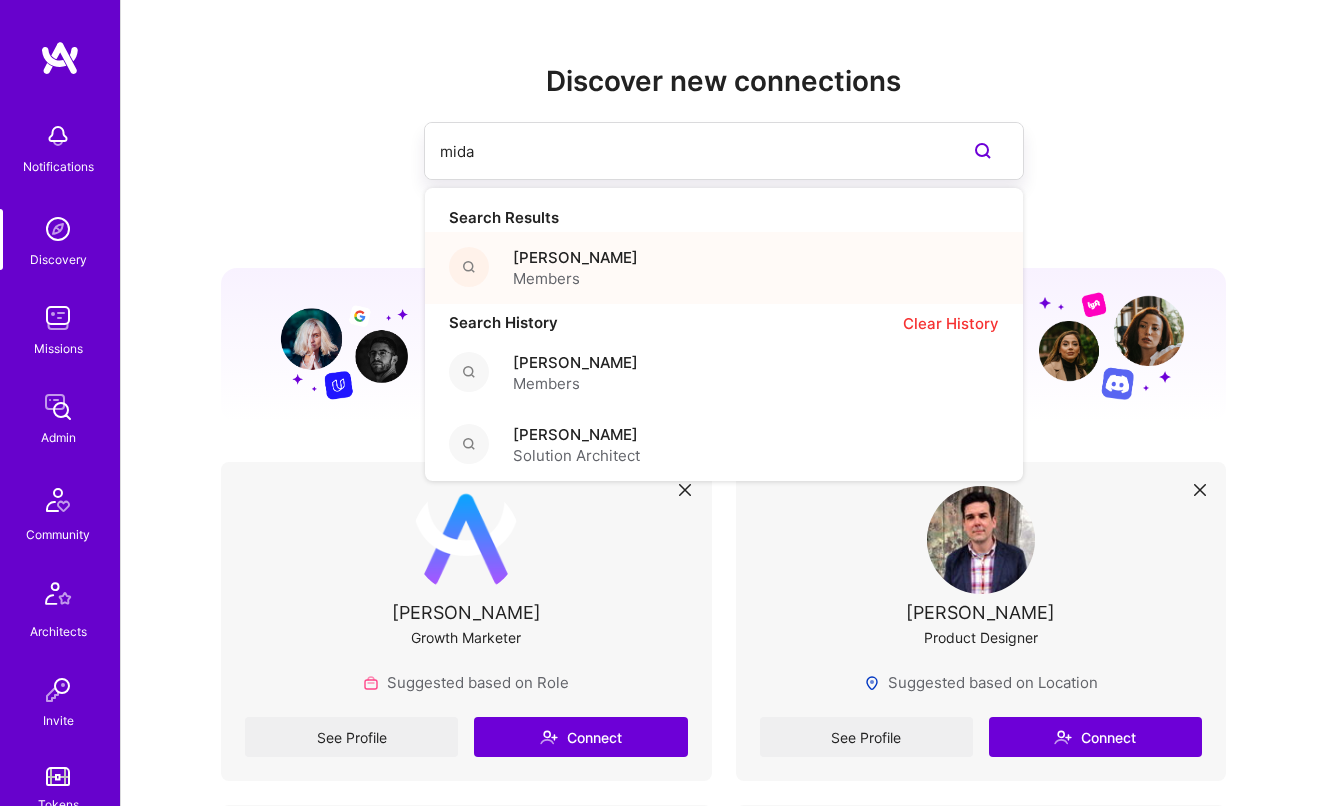 type on "mida" 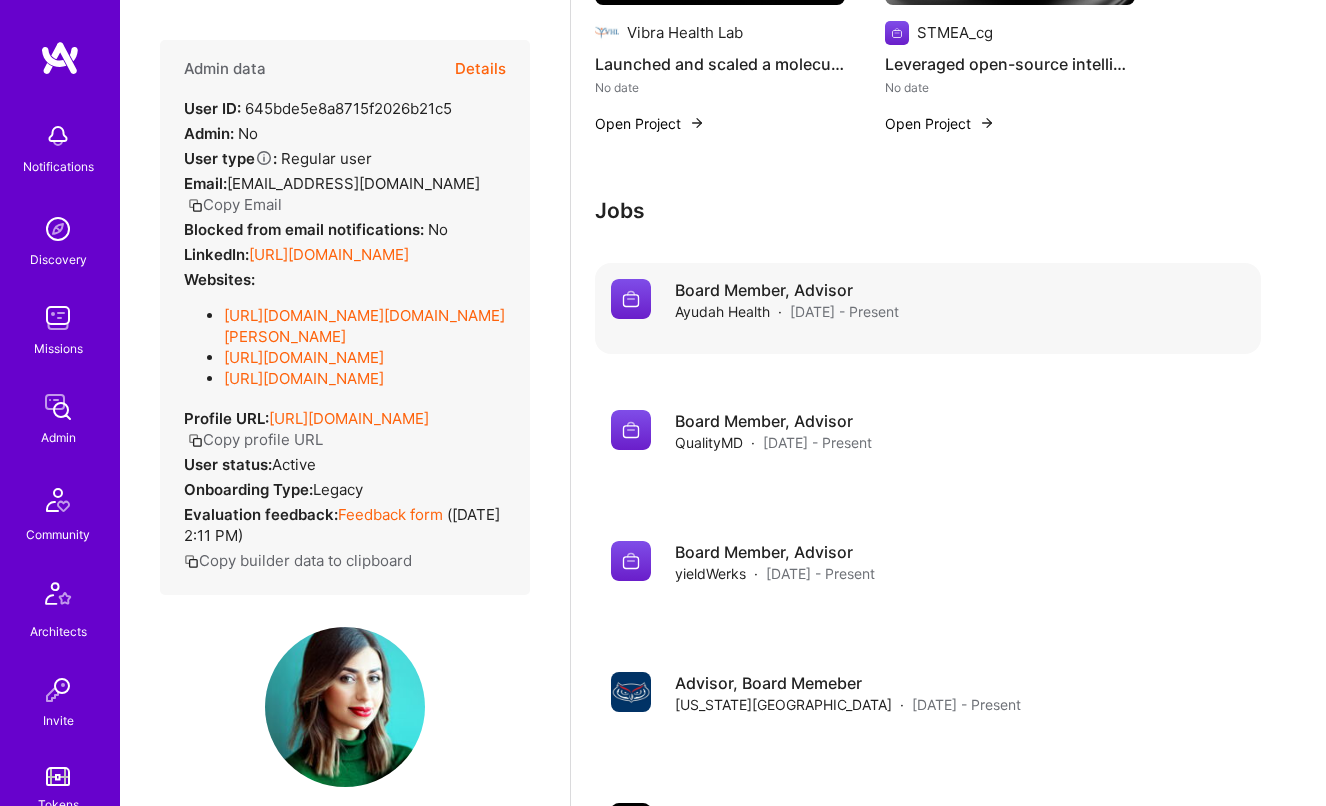 scroll, scrollTop: 1679, scrollLeft: 0, axis: vertical 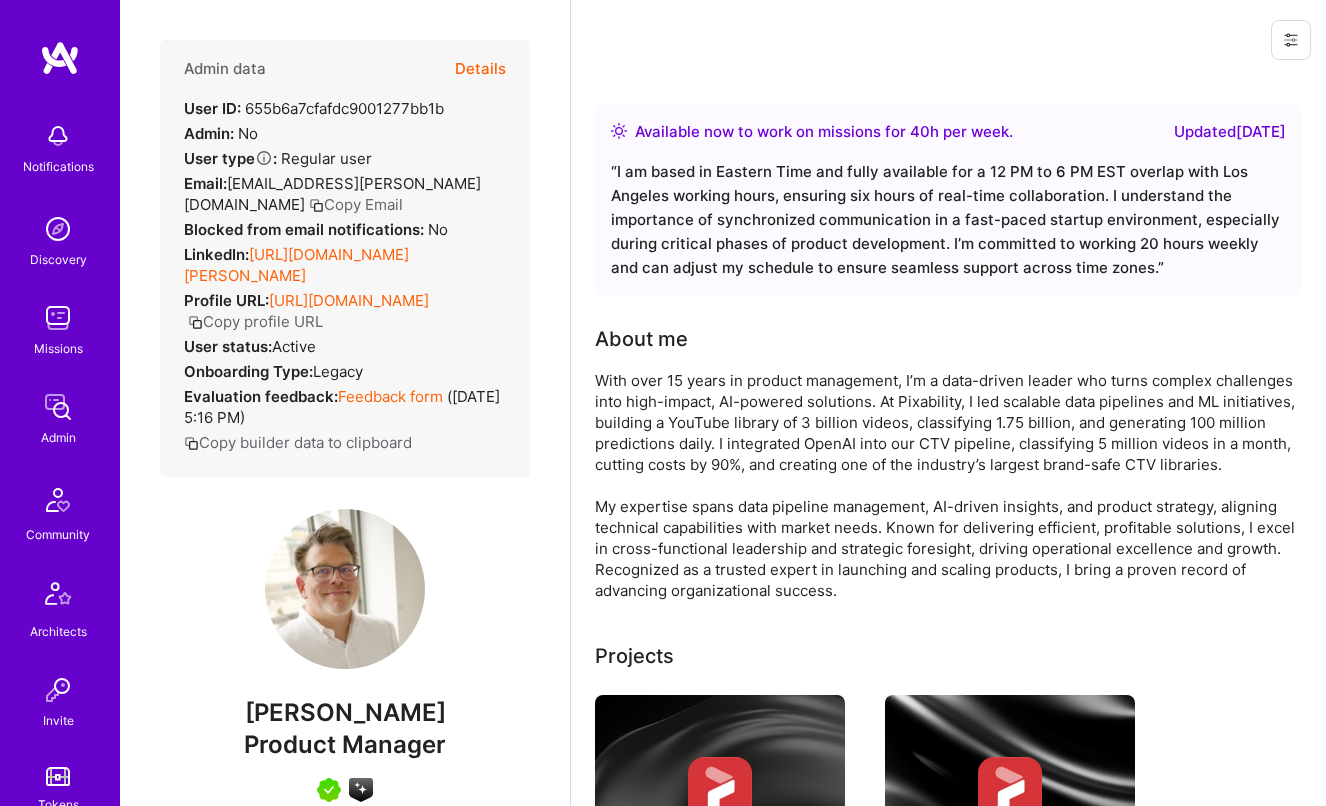 click on "https://linkedin.com/in/cosseboom" at bounding box center [296, 265] 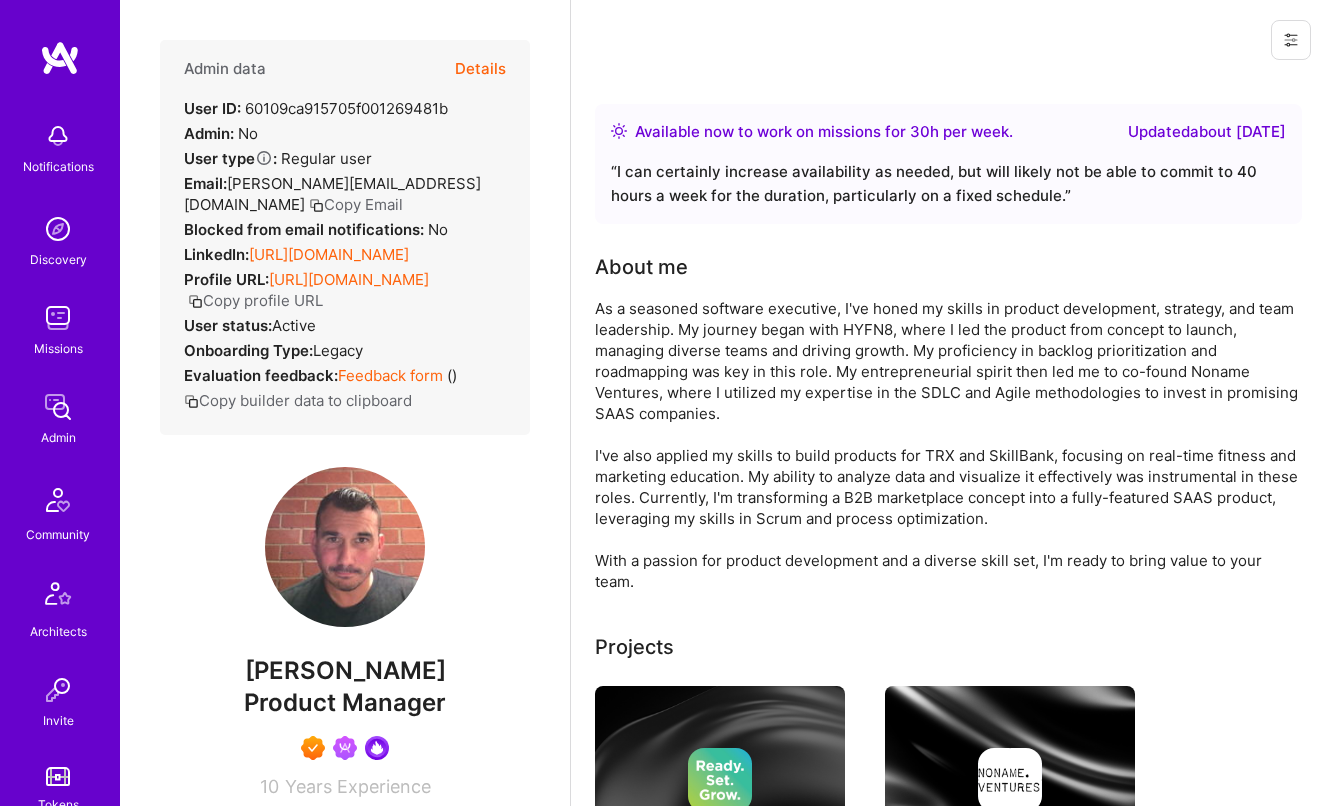 scroll, scrollTop: 0, scrollLeft: 0, axis: both 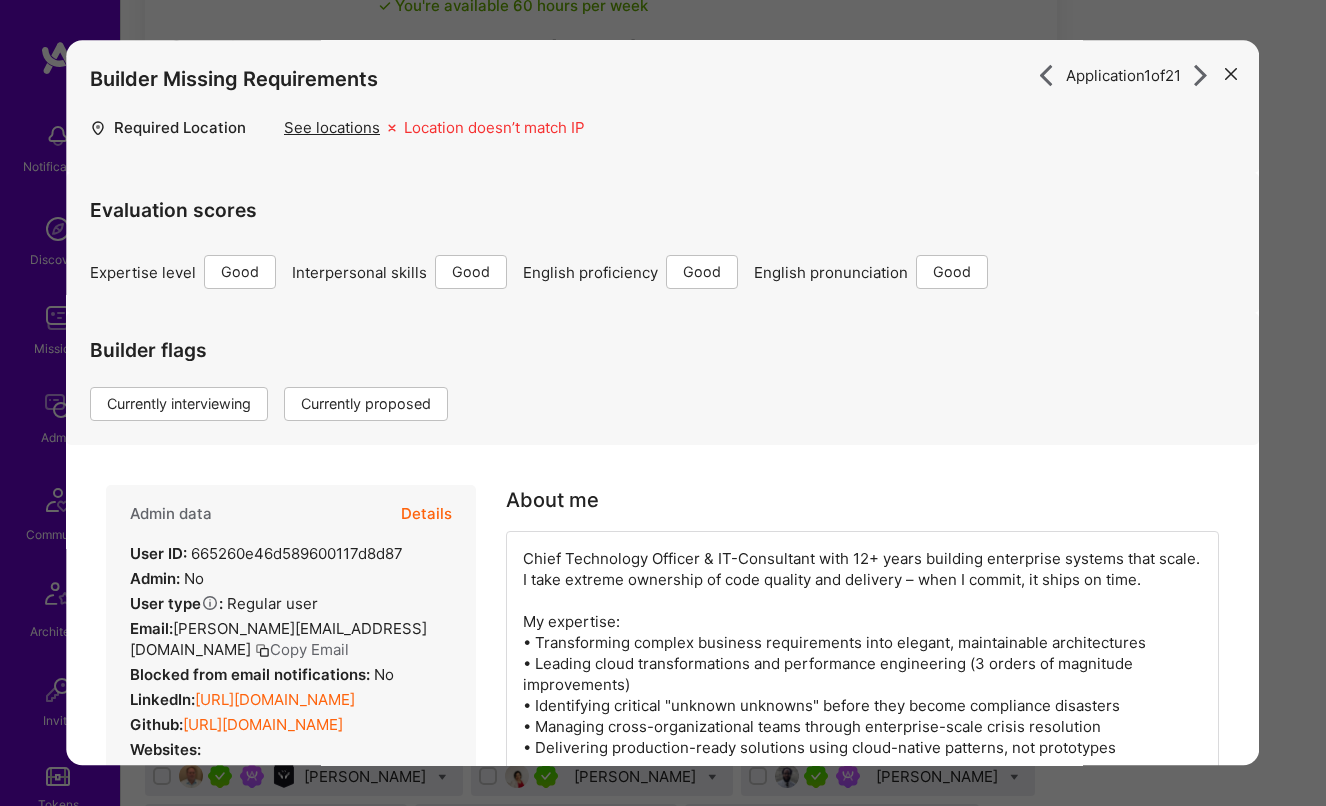 click at bounding box center (1232, 74) 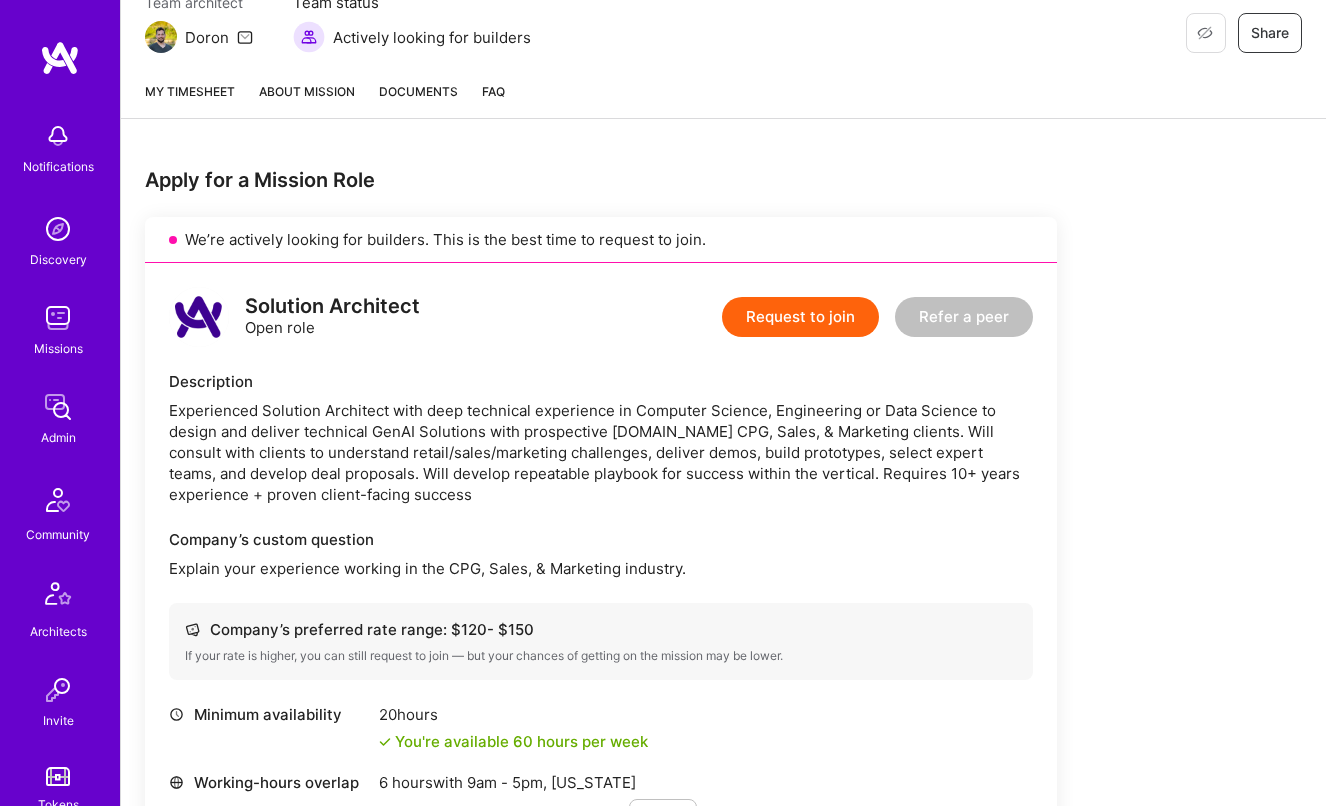 scroll, scrollTop: 0, scrollLeft: 0, axis: both 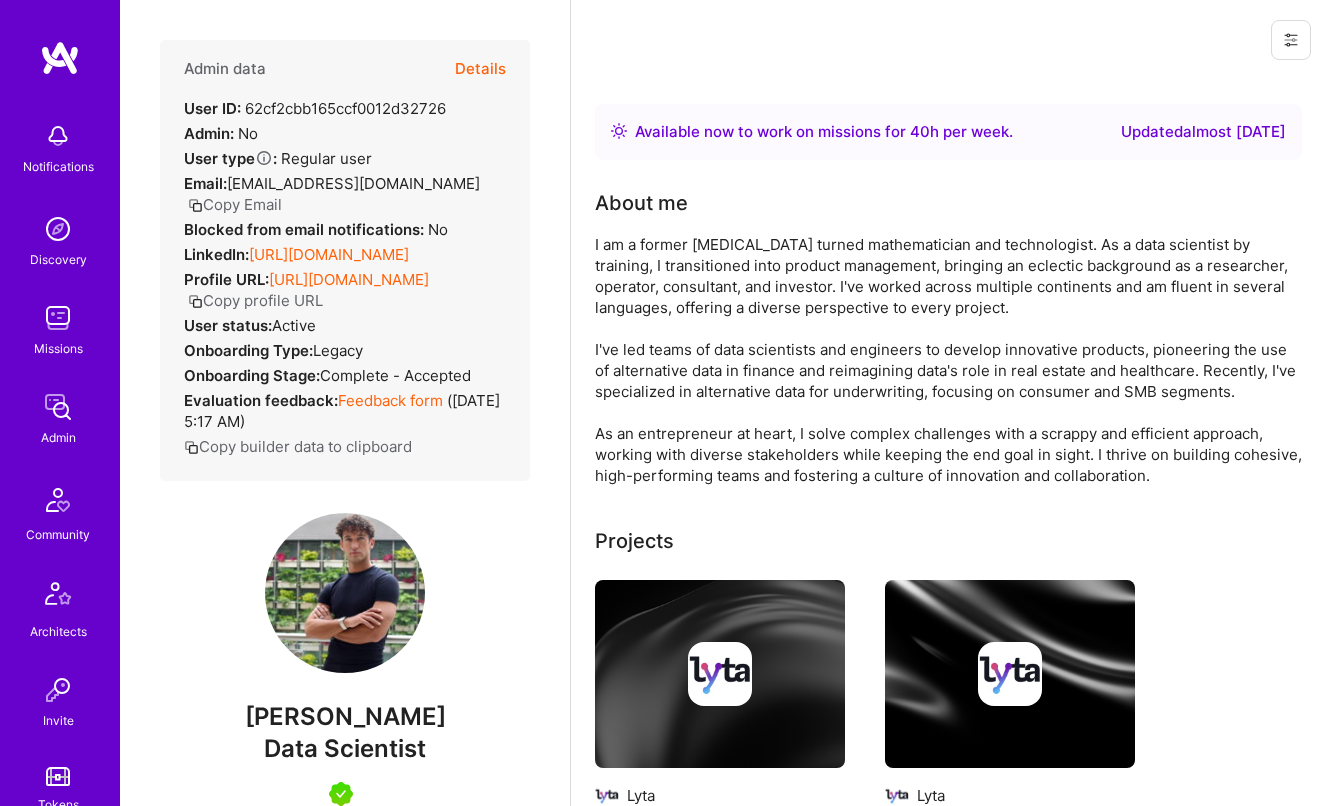click on "Copy Email" at bounding box center [235, 204] 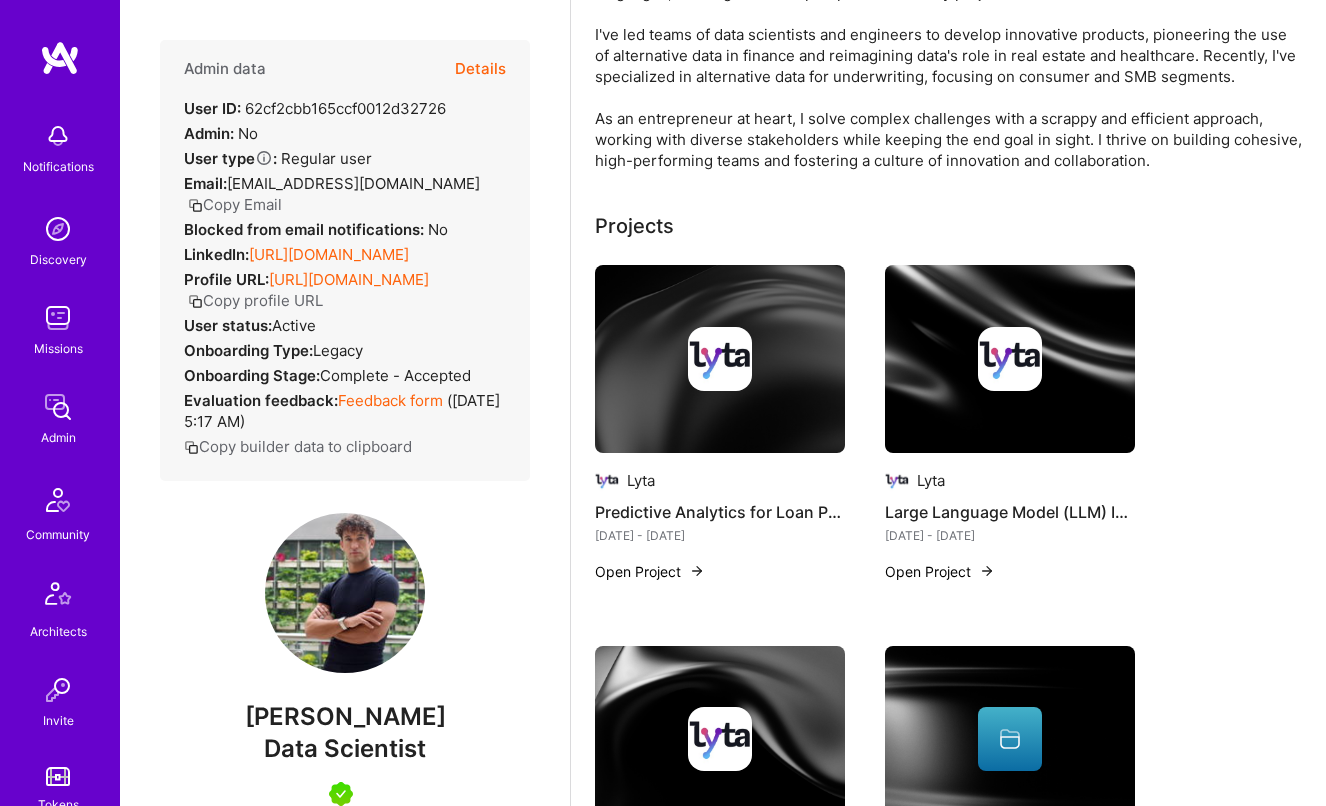 scroll, scrollTop: 342, scrollLeft: 0, axis: vertical 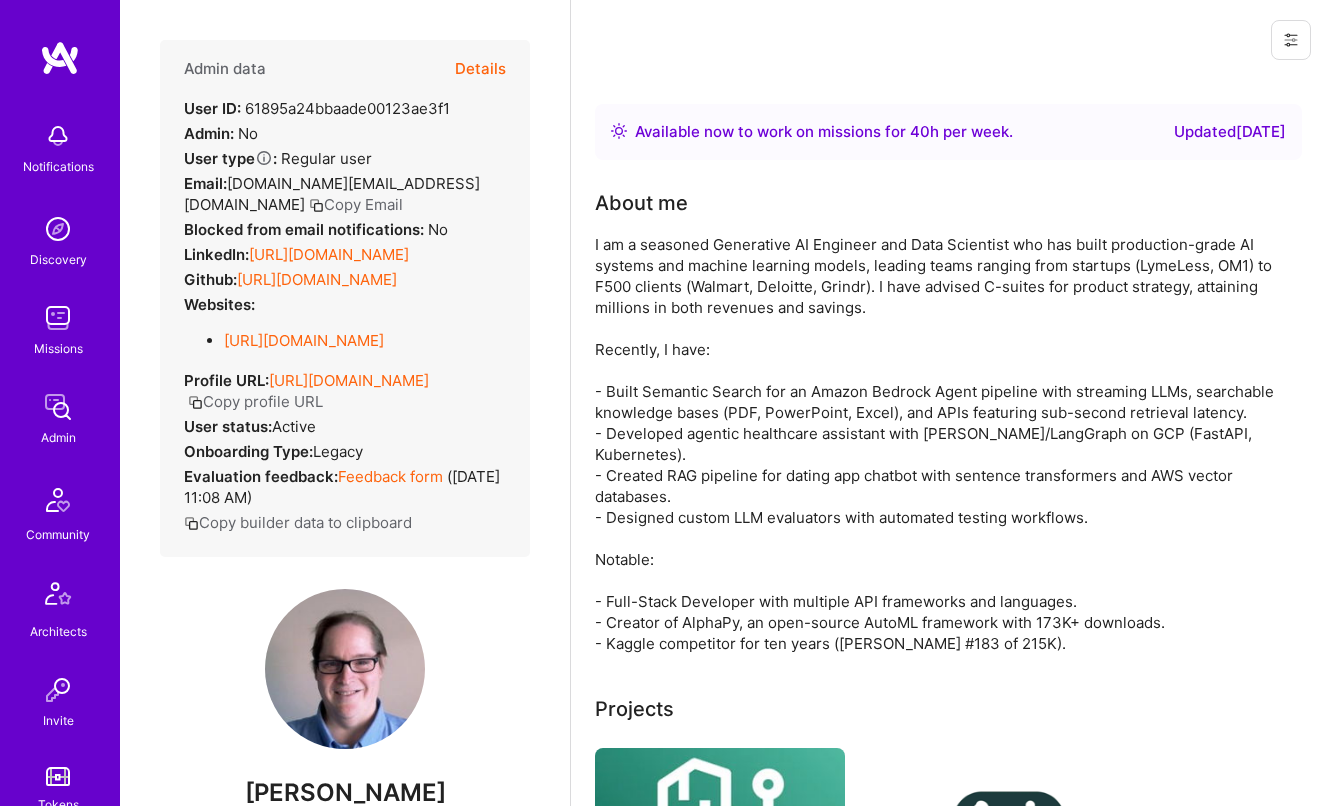 click on "I am a seasoned Generative AI Engineer and Data Scientist who has built production-grade AI systems and machine learning models, leading teams ranging from startups (LymeLess, OM1) to F500 clients (Walmart, Deloitte, Grindr). I have advised C-suites for product strategy, attaining millions in both revenues and savings.
Recently, I have:
- Built Semantic Search for an Amazon Bedrock Agent pipeline with streaming LLMs, searchable knowledge bases (PDF, PowerPoint, Excel), and APIs featuring sub-second retrieval latency.
- Developed agentic healthcare assistant with LangChain/LangGraph on GCP (FastAPI, Kubernetes).
- Created RAG pipeline for dating app chatbot with sentence transformers and AWS vector databases.
- Designed custom LLM evaluators with automated testing workflows.
Notable:
- Full-Stack Developer with multiple API frameworks and languages.
- Creator of AlphaPy, an open-source AutoML framework with 173K+ downloads.
- Kaggle competitor for ten years (Top rank #183 of 215K)." at bounding box center (948, 444) 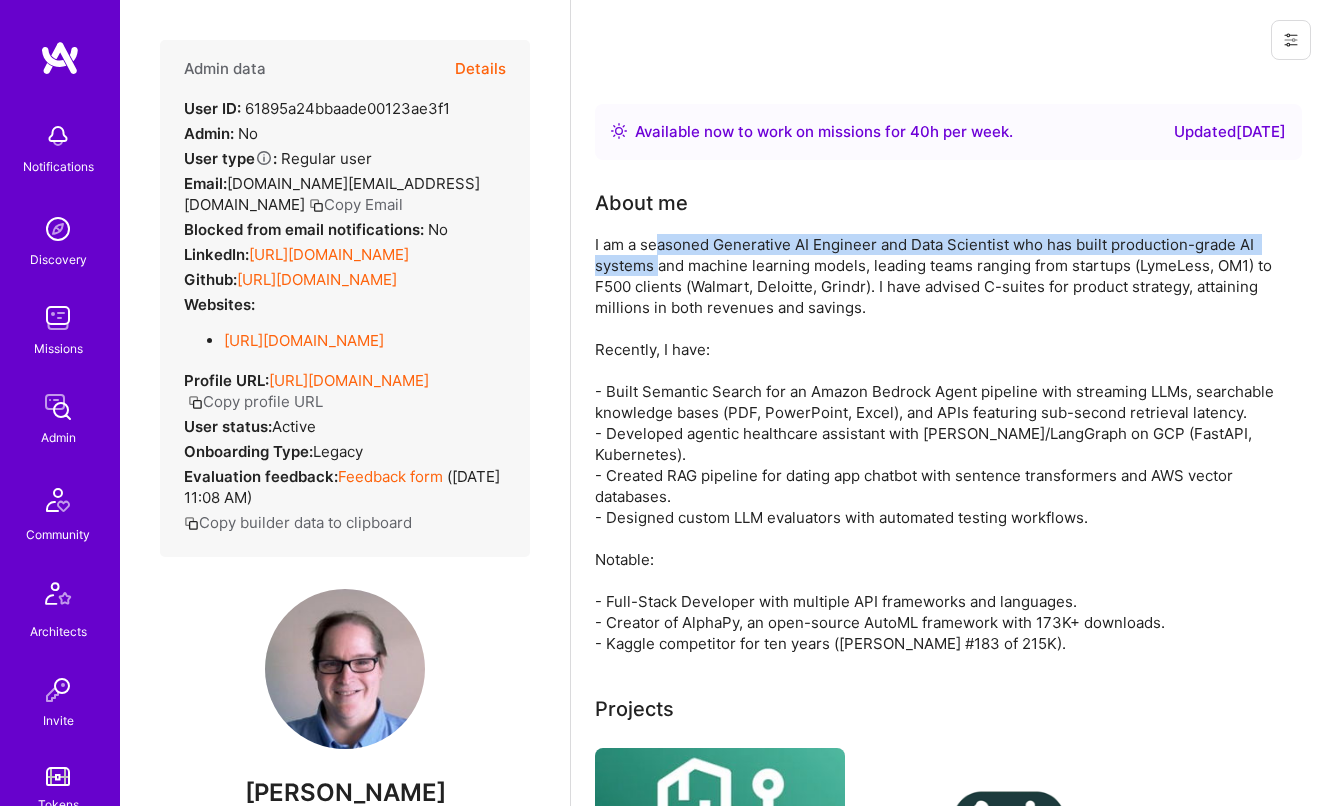 click on "I am a seasoned Generative AI Engineer and Data Scientist who has built production-grade AI systems and machine learning models, leading teams ranging from startups (LymeLess, OM1) to F500 clients (Walmart, Deloitte, Grindr). I have advised C-suites for product strategy, attaining millions in both revenues and savings.
Recently, I have:
- Built Semantic Search for an Amazon Bedrock Agent pipeline with streaming LLMs, searchable knowledge bases (PDF, PowerPoint, Excel), and APIs featuring sub-second retrieval latency.
- Developed agentic healthcare assistant with LangChain/LangGraph on GCP (FastAPI, Kubernetes).
- Created RAG pipeline for dating app chatbot with sentence transformers and AWS vector databases.
- Designed custom LLM evaluators with automated testing workflows.
Notable:
- Full-Stack Developer with multiple API frameworks and languages.
- Creator of AlphaPy, an open-source AutoML framework with 173K+ downloads.
- Kaggle competitor for ten years (Top rank #183 of 215K)." at bounding box center (948, 444) 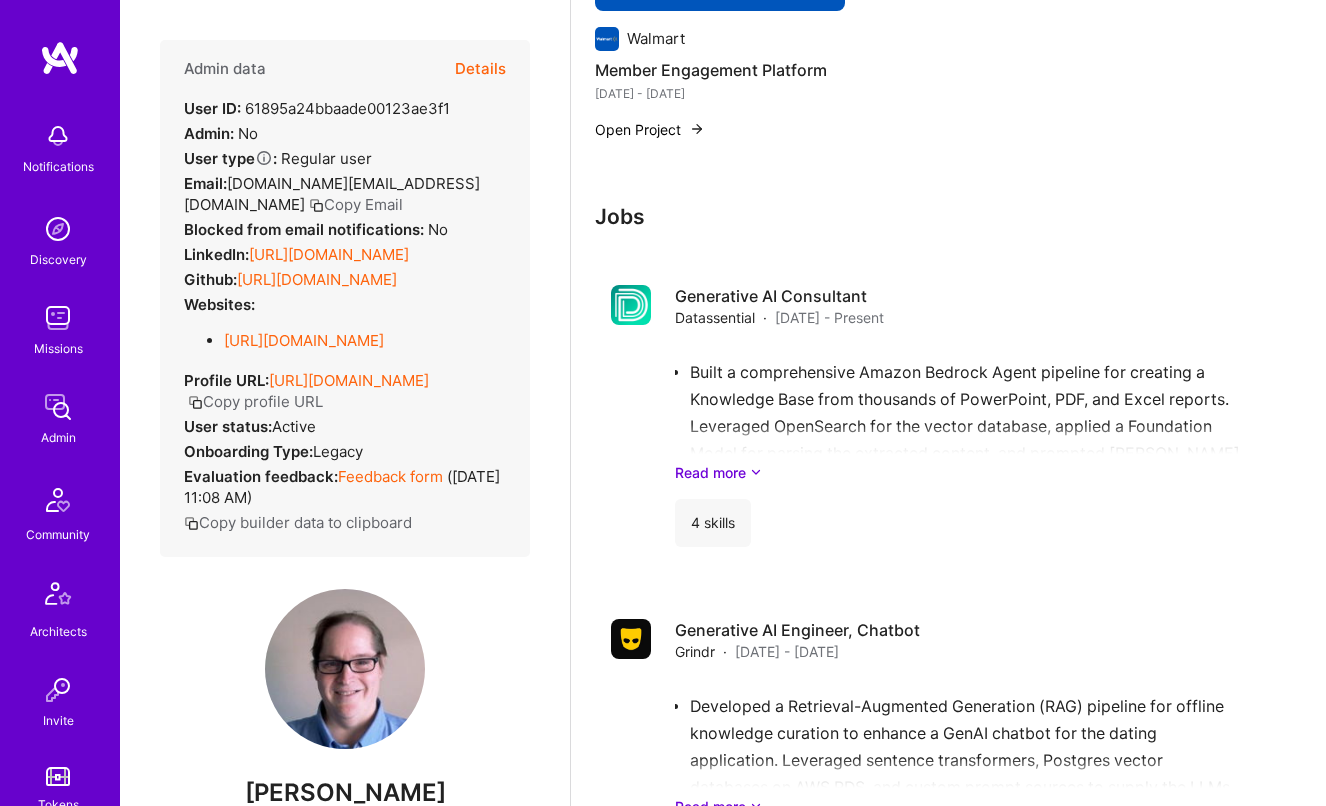 scroll, scrollTop: 2468, scrollLeft: 0, axis: vertical 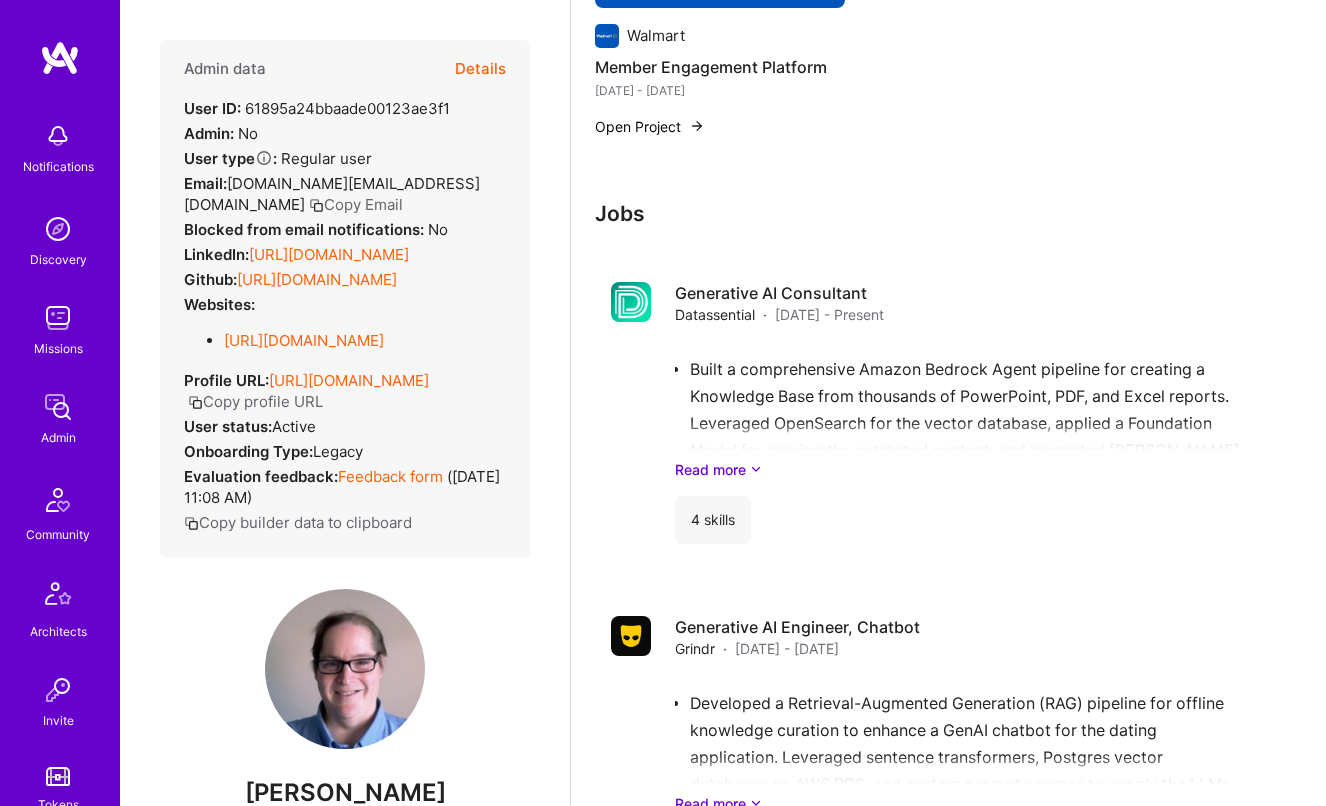 click on "https://linkedin.com/in/marconway" at bounding box center [329, 254] 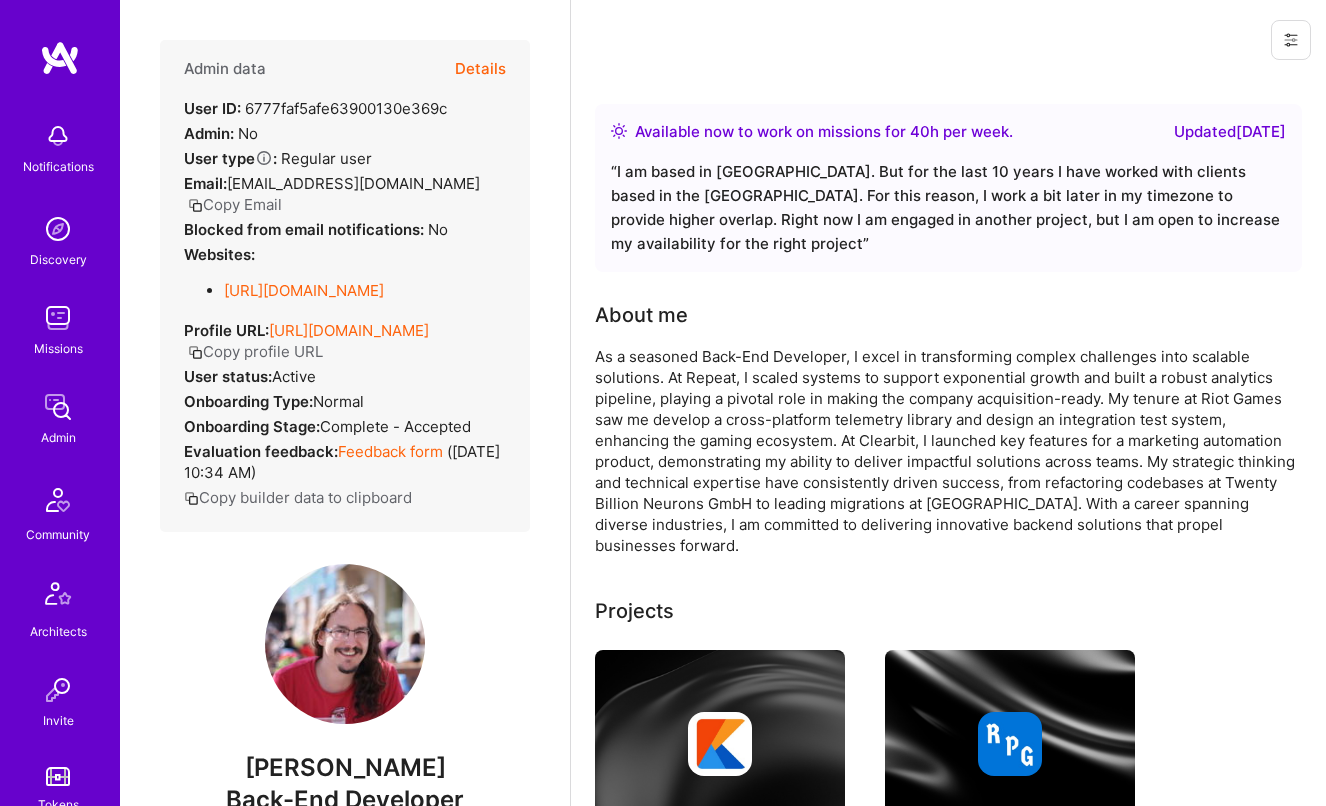 scroll, scrollTop: 0, scrollLeft: 0, axis: both 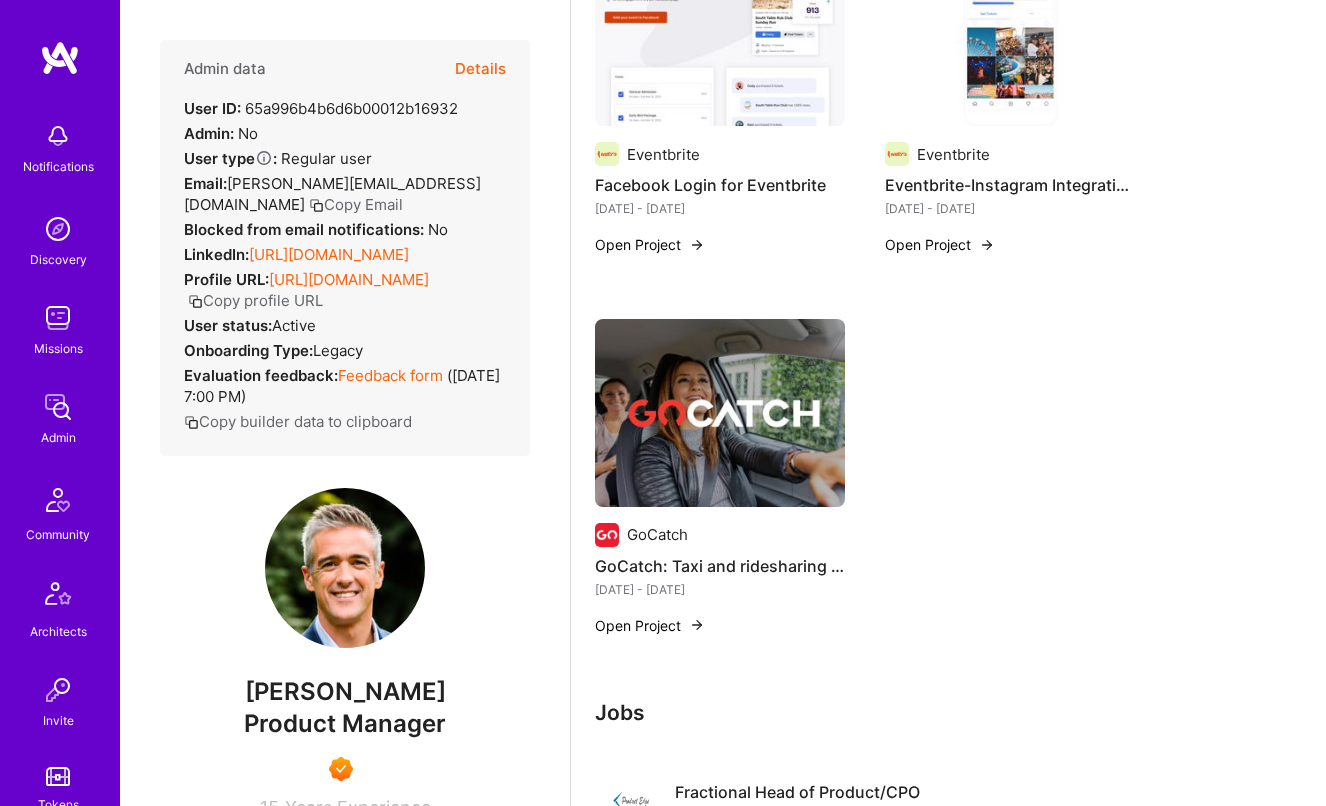 click on "LinkedIn:  https://linkedin.com/in/nedmoorfield" at bounding box center [296, 254] 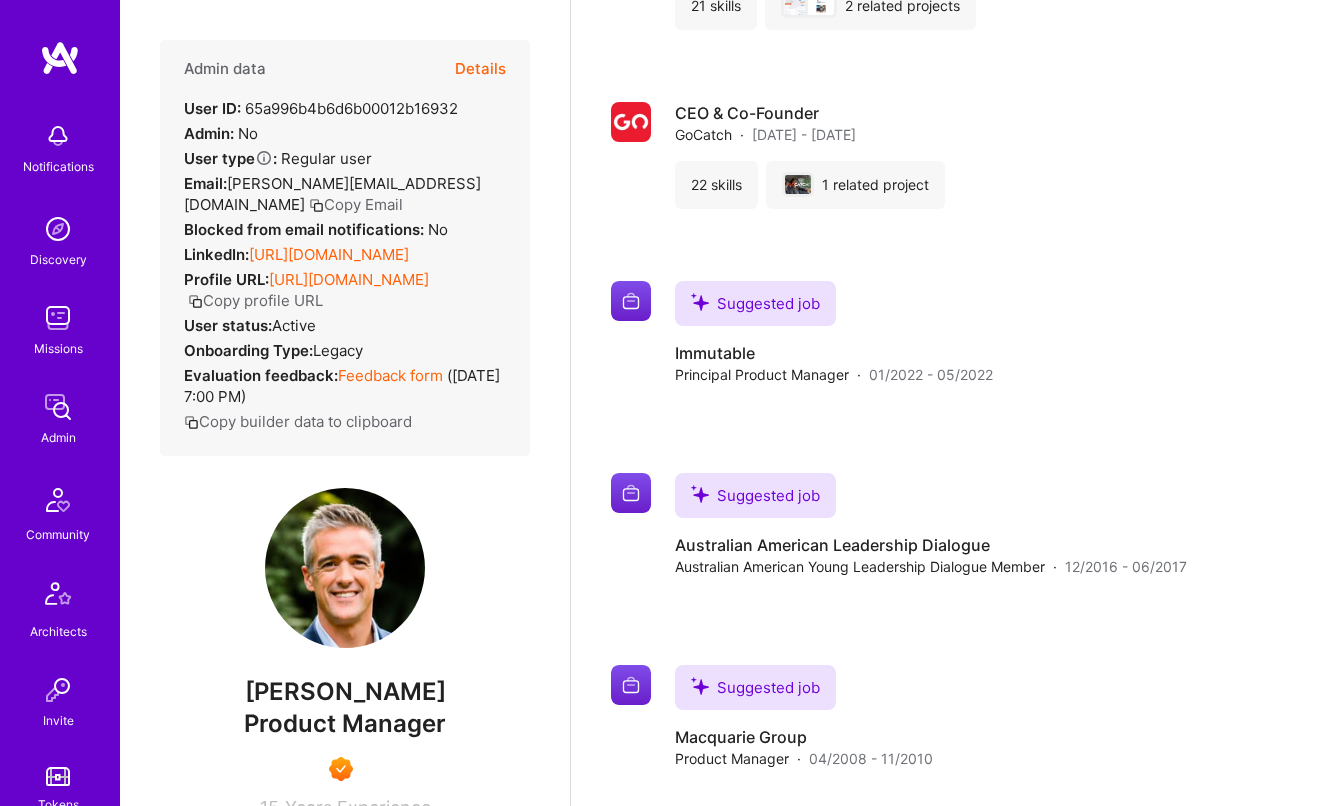 scroll, scrollTop: 2771, scrollLeft: 0, axis: vertical 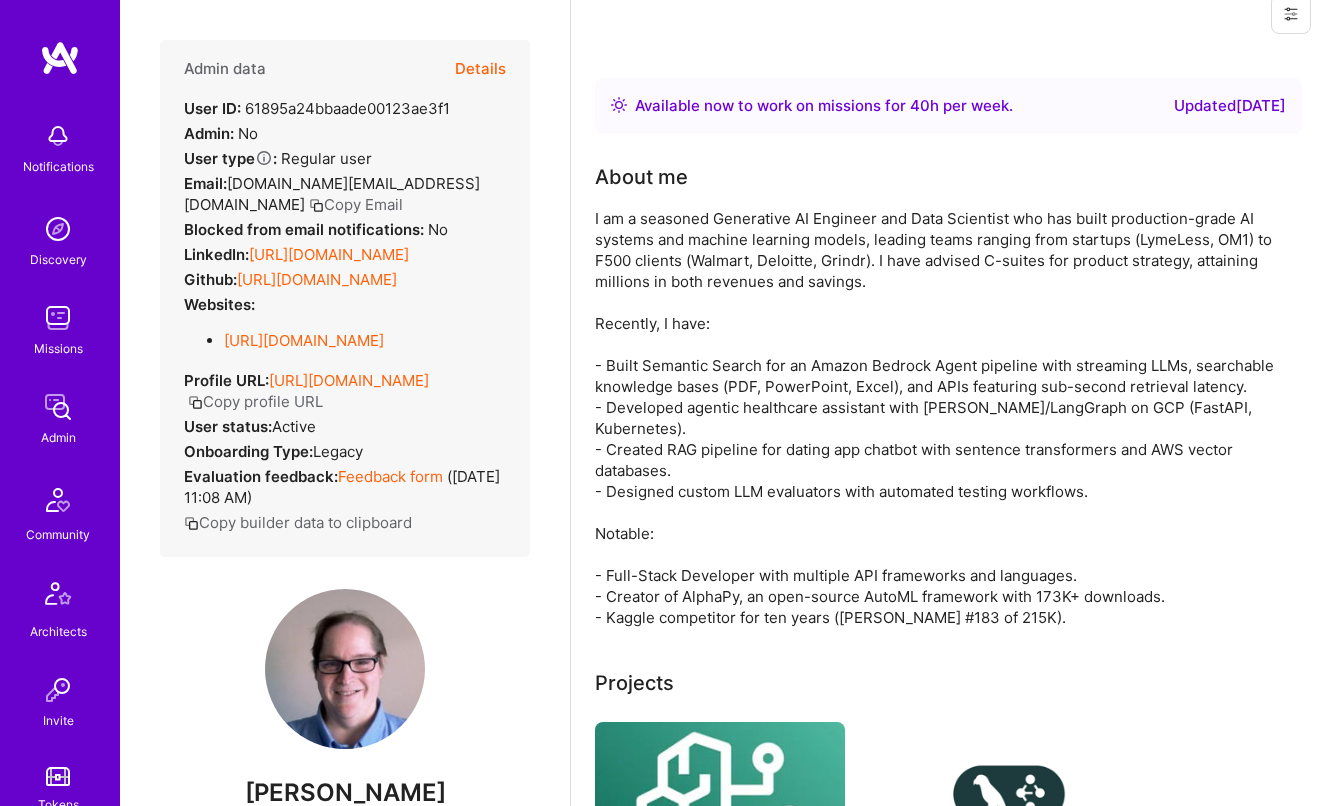 click on "Available now to work on missions   for   40 h per week . Updated  21 days ago About me Projects Datassential GenAI Semantic Search (Amazon Bedrock, OpenAI, Knowledge Base) Dec 2024 - Present Open Project   LymeLess Agentic Application with LangGraph Nov 2024 - Jun 2025 Open Project   Grindr Generative AI Chatbot Jul 2024 - Oct 2024 Open Project   Ahold Delhaize Semantic Search with Reranking Sep 2022 - Jul 2024 Open Project   Scottfree Analytics Predictive Sports Models May 2022 - Feb 2024 Open Project   FIS - Fidelity Information Services Synthetic Data Jan 2020 - Jul 2021 Open Project   Stellantis ML Time Series Models Oct 2017 - Nov 2019 Open Project   Scottfree Analytics AlphaPy AutoML Mar 2017 - Oct 2019 Open Project   Walmart Member Engagement Platform Jun 2014 - May 2017 Open Project   Jobs Generative AI Consultant Datassential · Dec 2024 - Present Read more 4   skills Generative AI Engineer, Chatbot Grindr · Jul 2024 - Oct 2024 Read more 12   skills NLP Data Scientist Ahold Delhaize · Read more 10" at bounding box center [948, 3131] 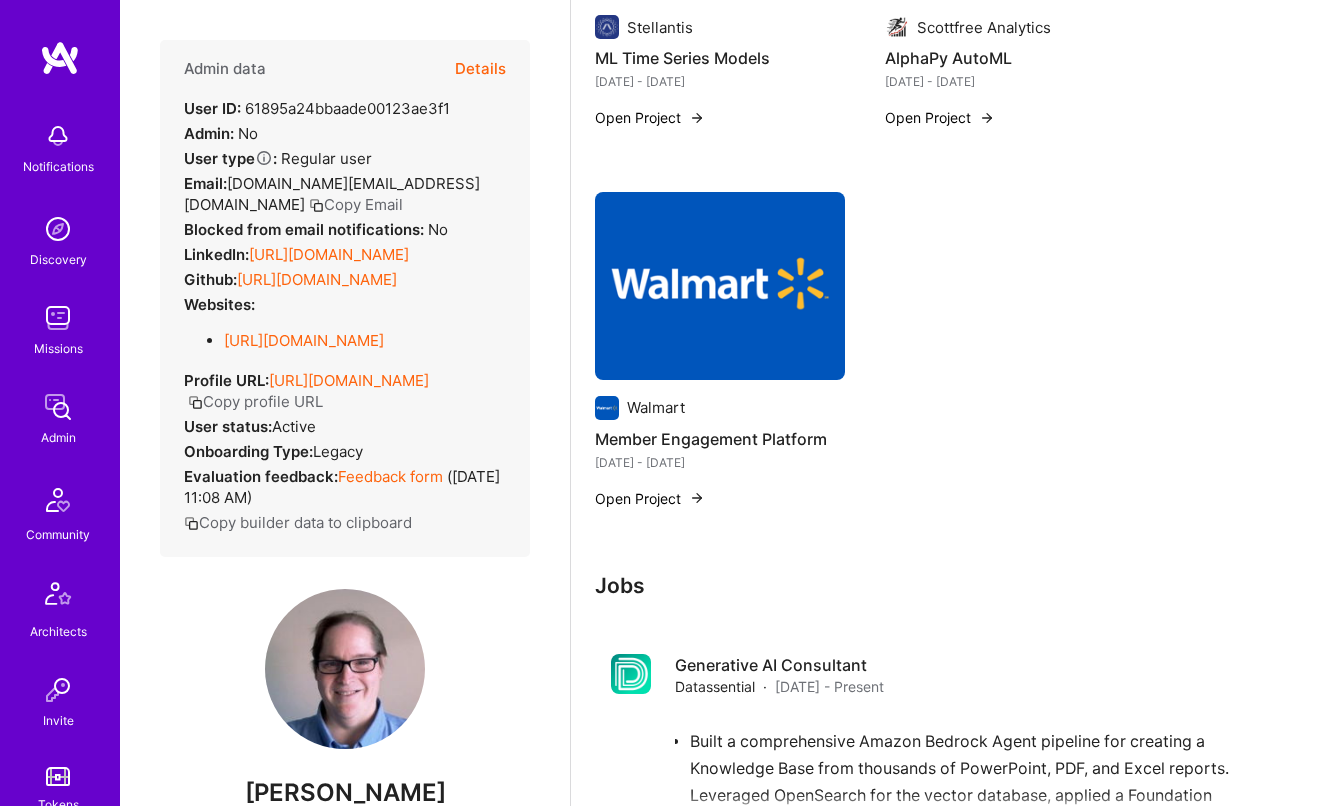 scroll, scrollTop: 2100, scrollLeft: 0, axis: vertical 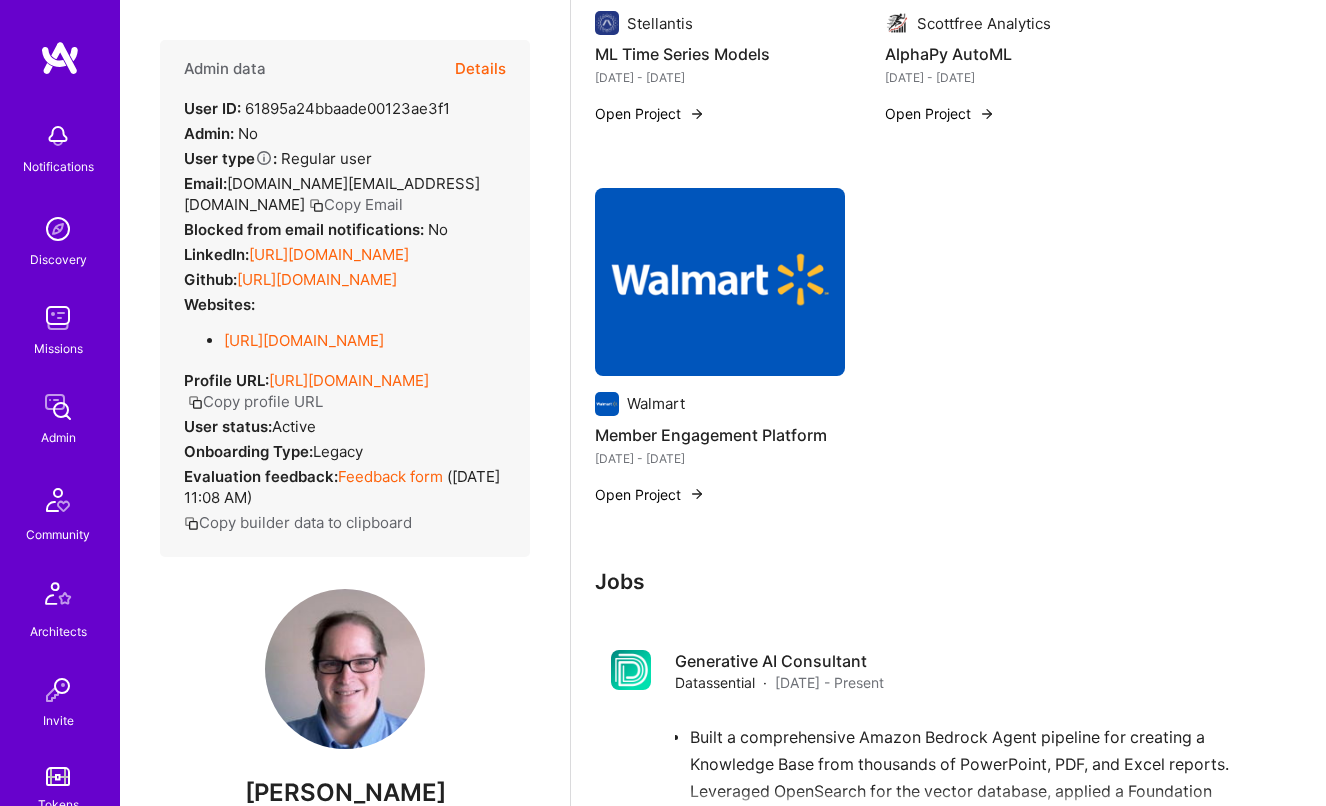 click on "https://www.scottfreellc.com/" at bounding box center (304, 340) 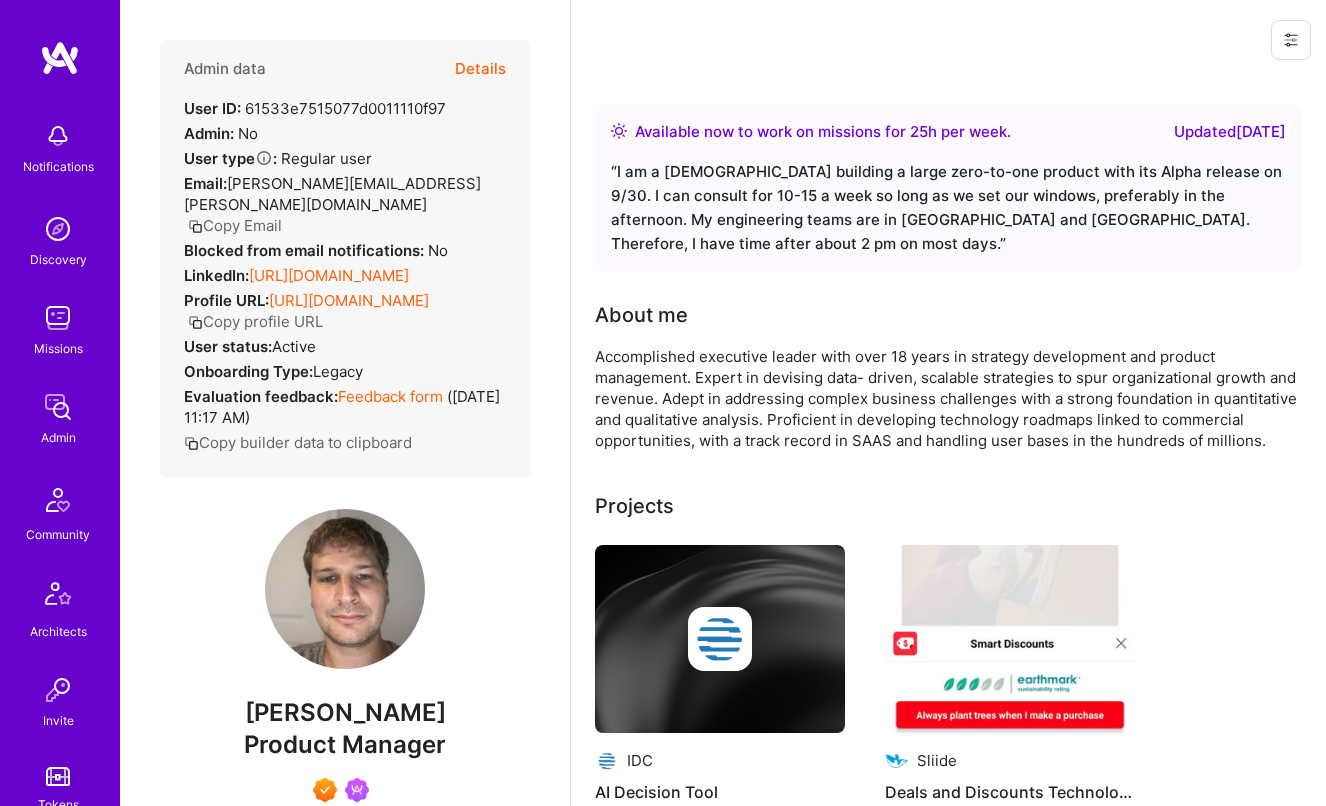 scroll, scrollTop: 0, scrollLeft: 0, axis: both 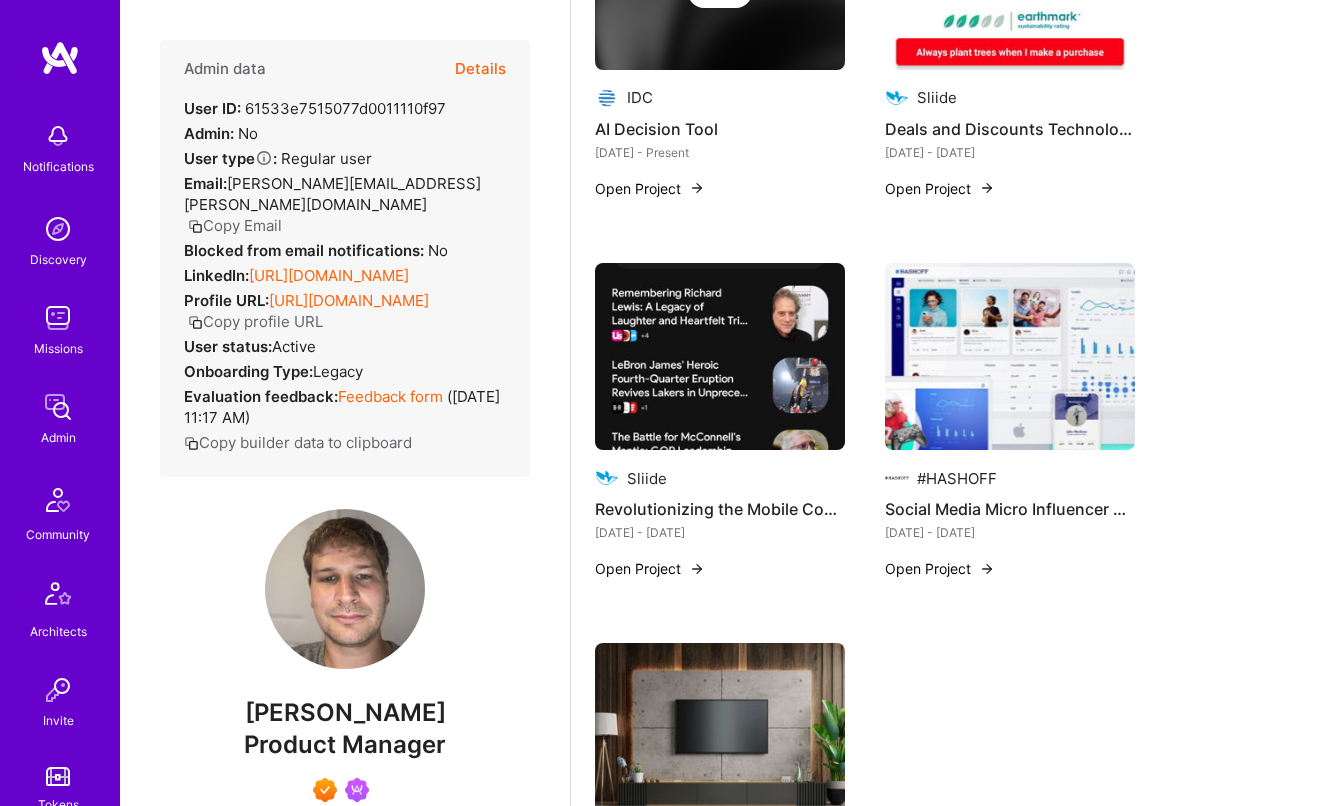 click on "Admin data Details User ID:   61533e7515077d0011110f97 Admin:   No User type  Regular user or Company user  :   Regular user Email:  adam.harris@gmail.com  Copy Email Blocked from email notifications:   No LinkedIn:  https://linkedin.com/in/adamharrisnyc Profile URL:  https://client.a.team/builders/61533e7515077d0011110f97  Copy profile URL User status:  Active Onboarding Type:  legacy Evaluation feedback:  Feedback form   ( Nov 3, 2022, 11:17 AM )  Copy builder data to clipboard" at bounding box center (345, 258) 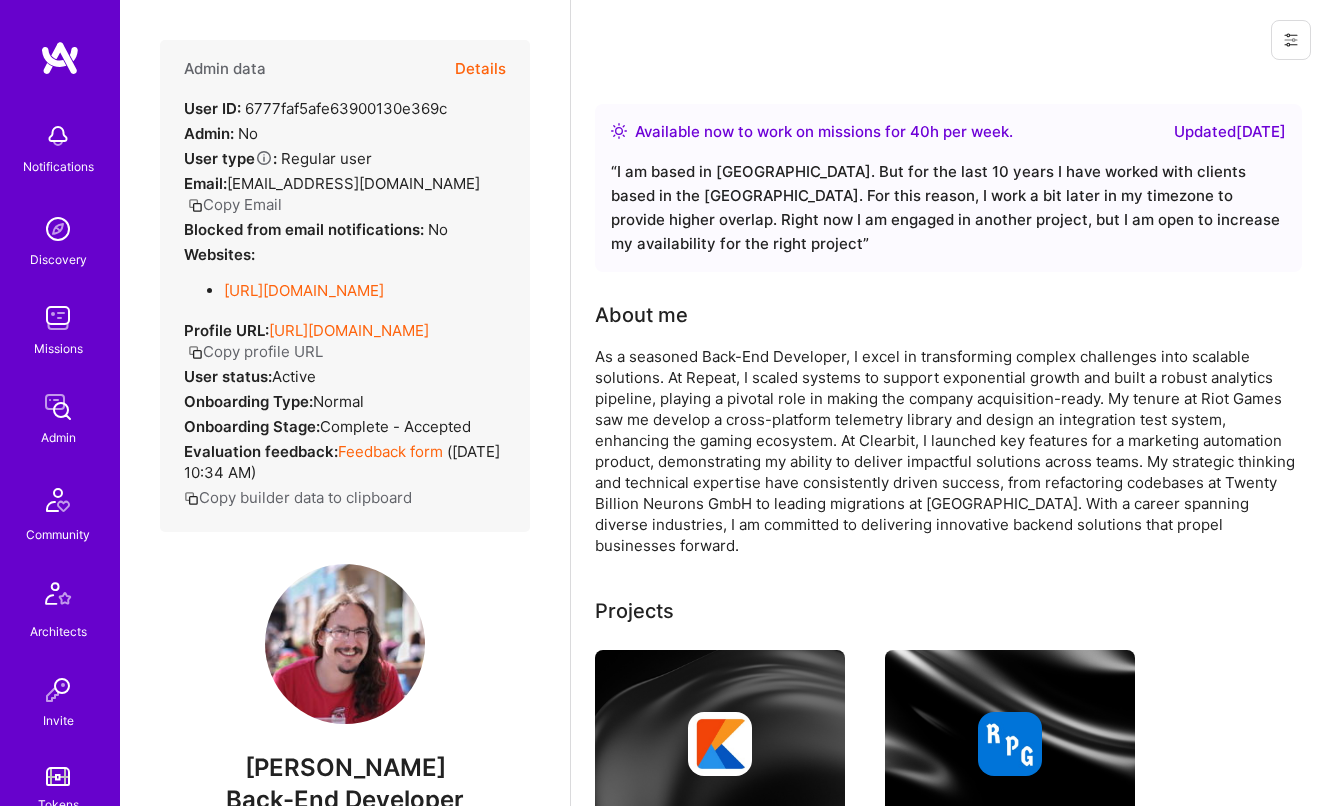 scroll, scrollTop: 0, scrollLeft: 0, axis: both 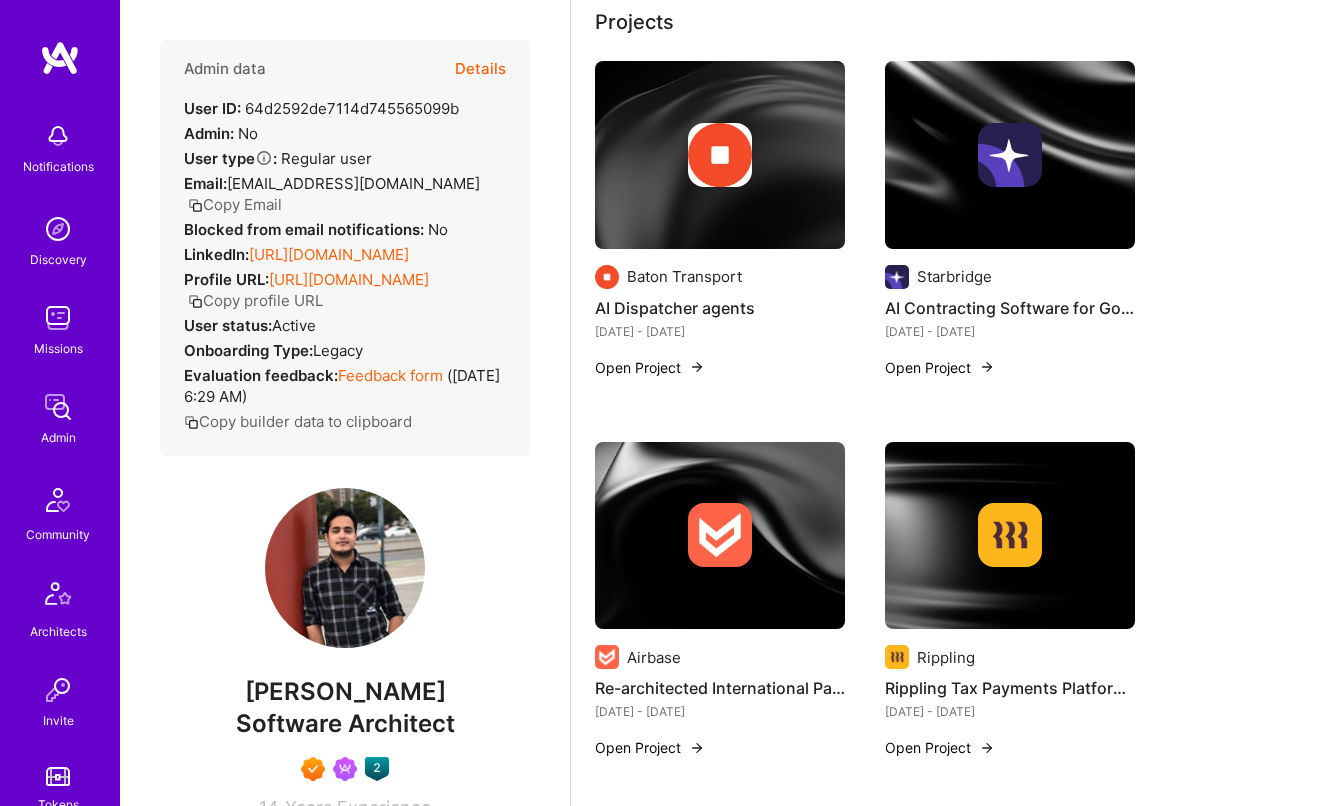 click on "[URL][DOMAIN_NAME]" at bounding box center [329, 254] 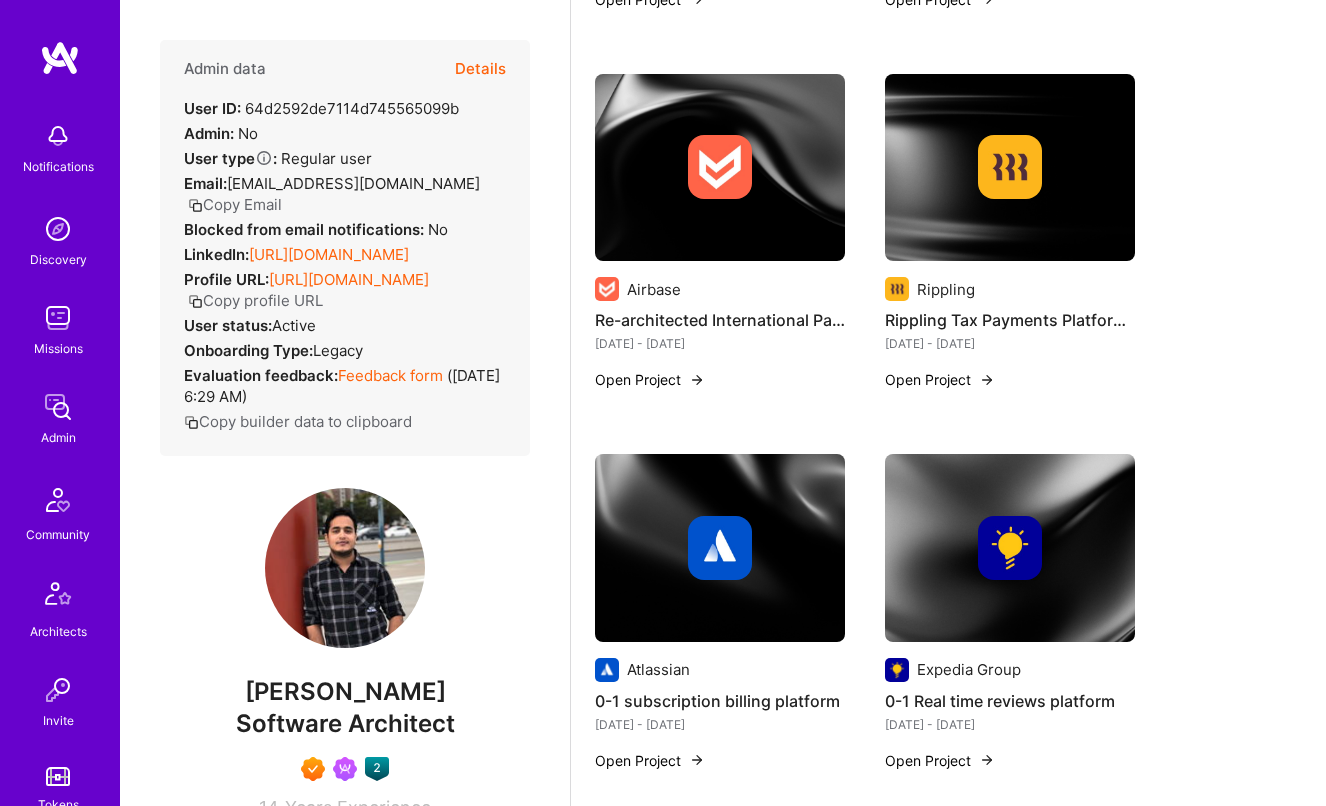 scroll, scrollTop: 1239, scrollLeft: 0, axis: vertical 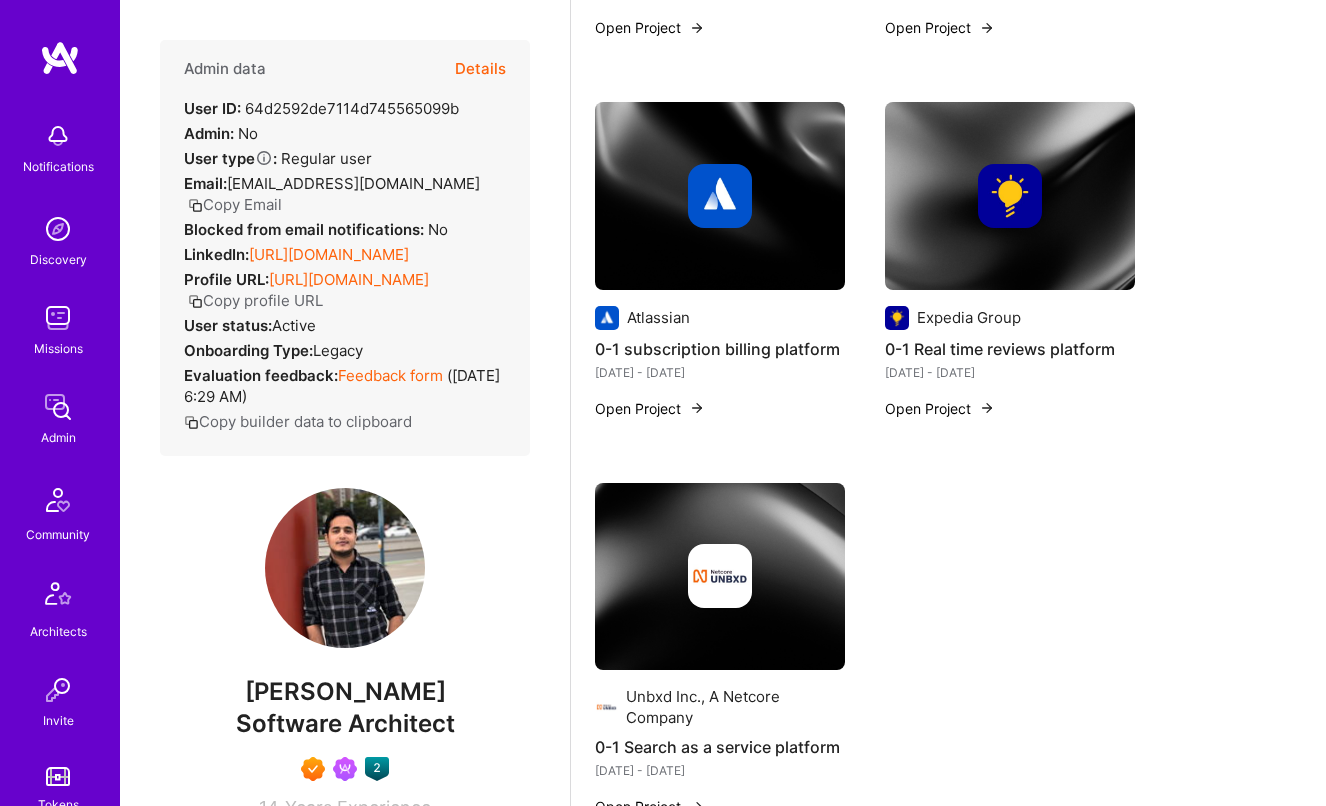 click on "Baton Transport AI Dispatcher agents [DATE] - [DATE] Open Project   Starbridge AI Contracting Software for Government Vendors [DATE] - [DATE] Open Project   Airbase Re-architected International Payments Platform [DATE] - [DATE] Open Project   Rippling Rippling Tax Payments Platform Re-architecture [DATE] - [DATE] Open Project   Atlassian 0-1 subscription billing platform [DATE] - [DATE] Open Project   Expedia Group 0-1 Real time reviews platform [DATE] - [DATE] Open Project   Unbxd Inc., A Netcore Company 0-1 Search as a service platform [DATE] - [DATE] Open Project" at bounding box center (948, 91) 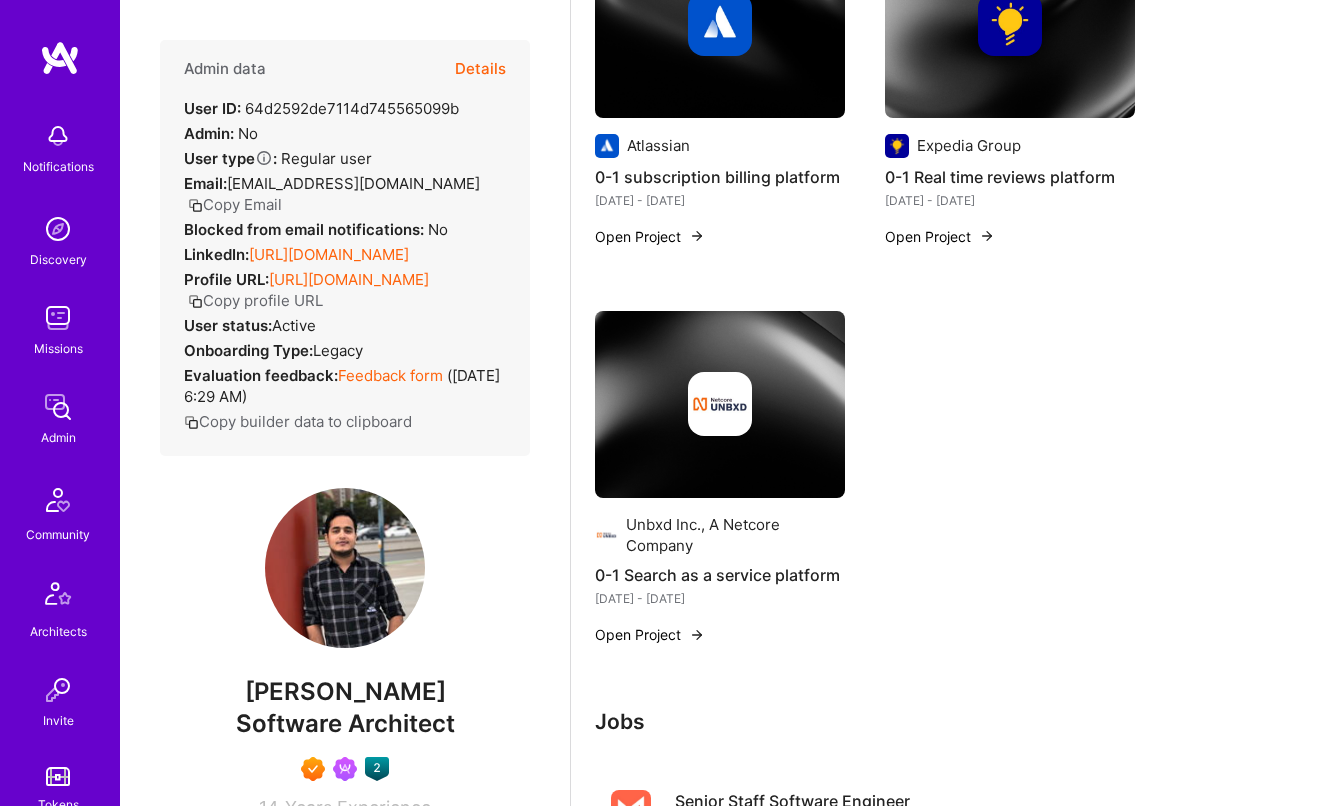 scroll, scrollTop: 1444, scrollLeft: 0, axis: vertical 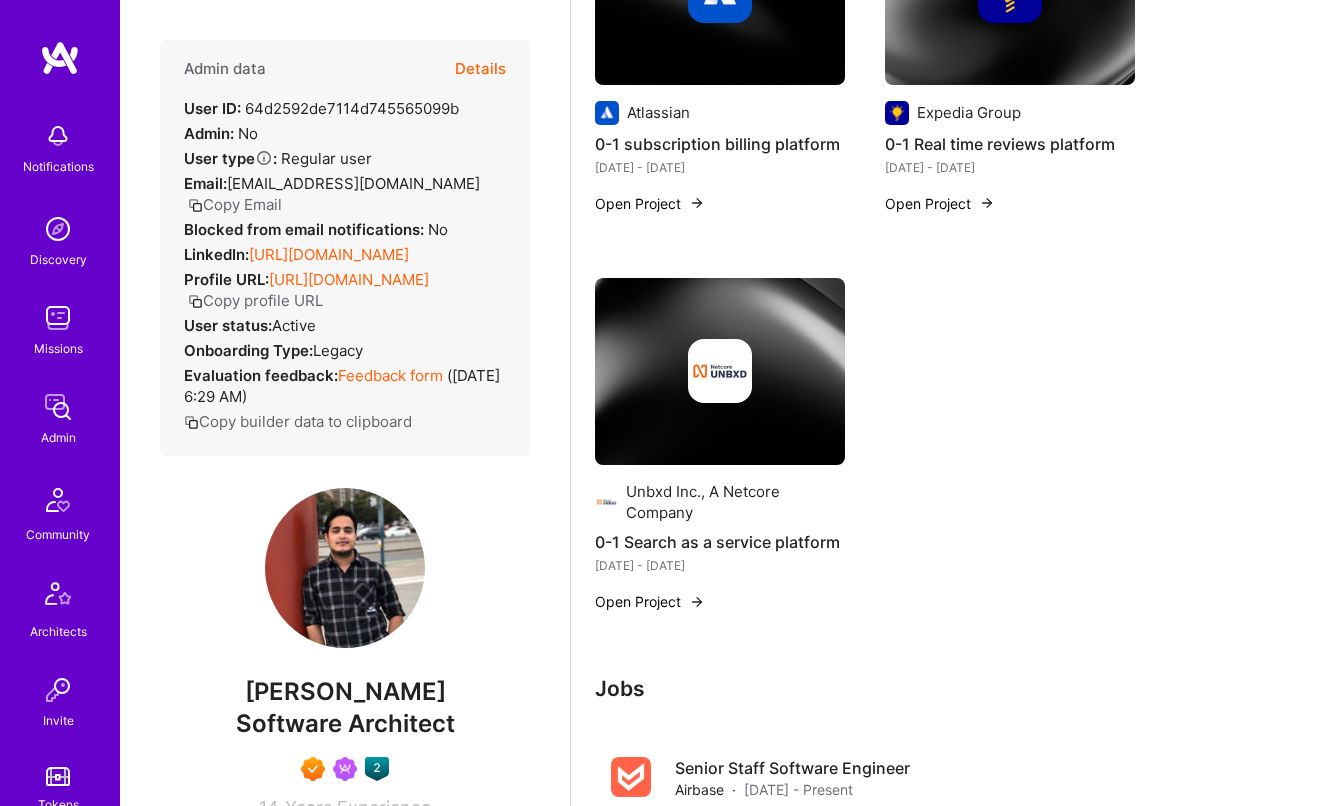 click on "Open Project" at bounding box center (650, 601) 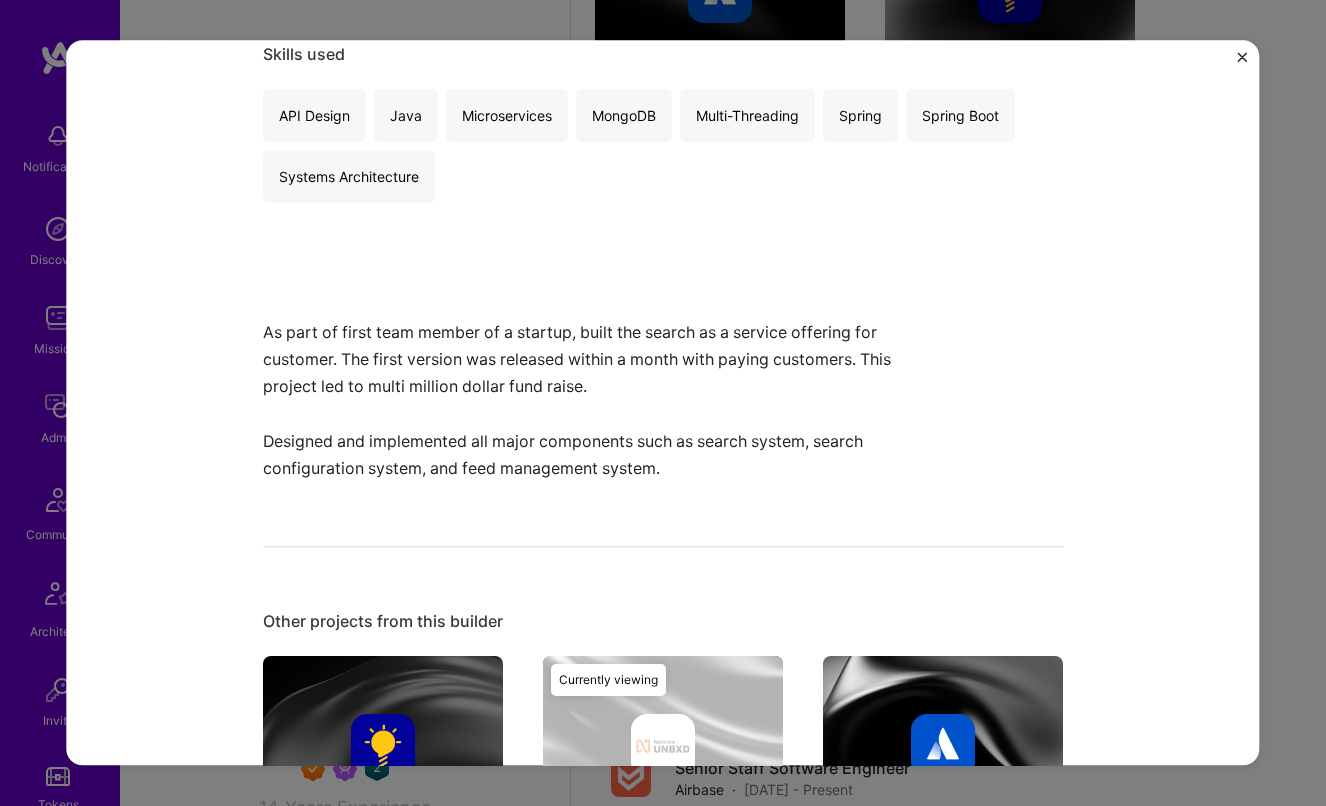 scroll, scrollTop: 419, scrollLeft: 0, axis: vertical 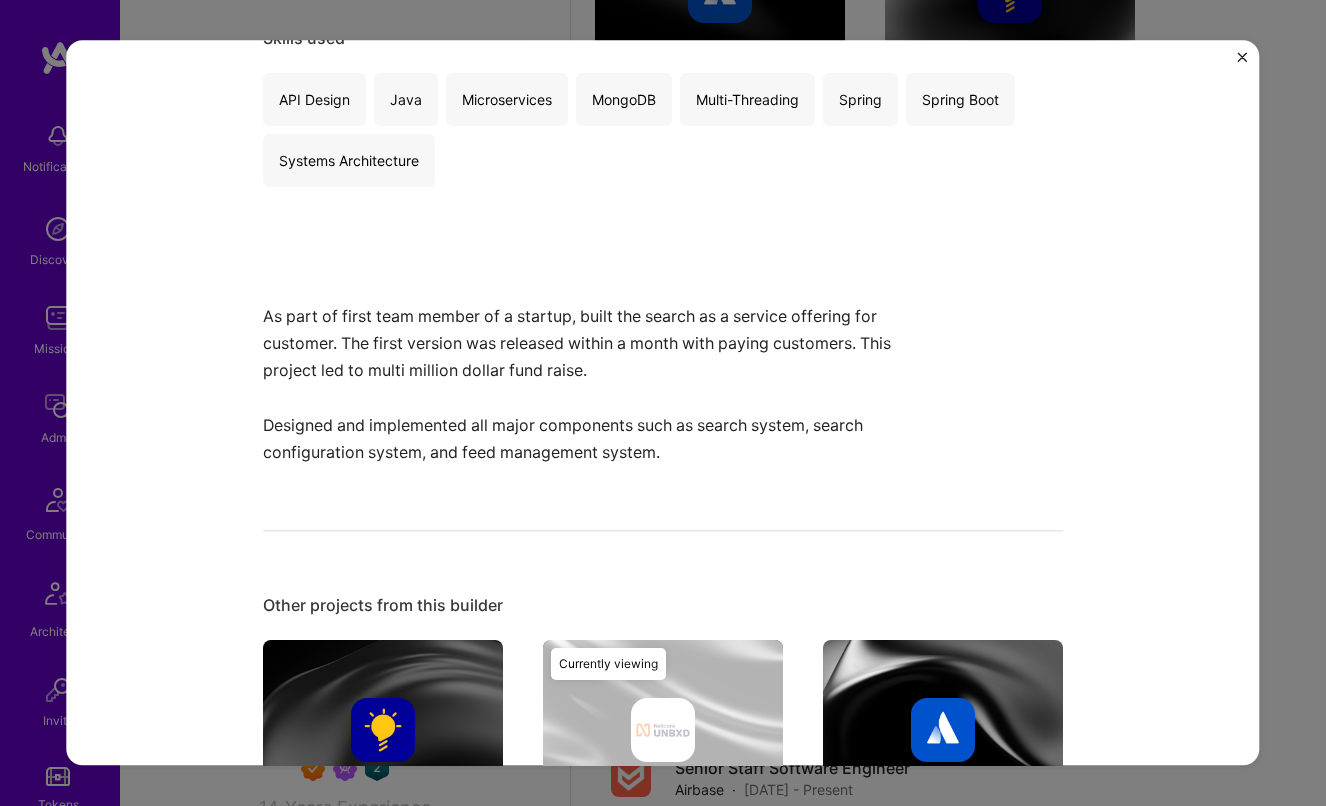 click at bounding box center [1243, 57] 